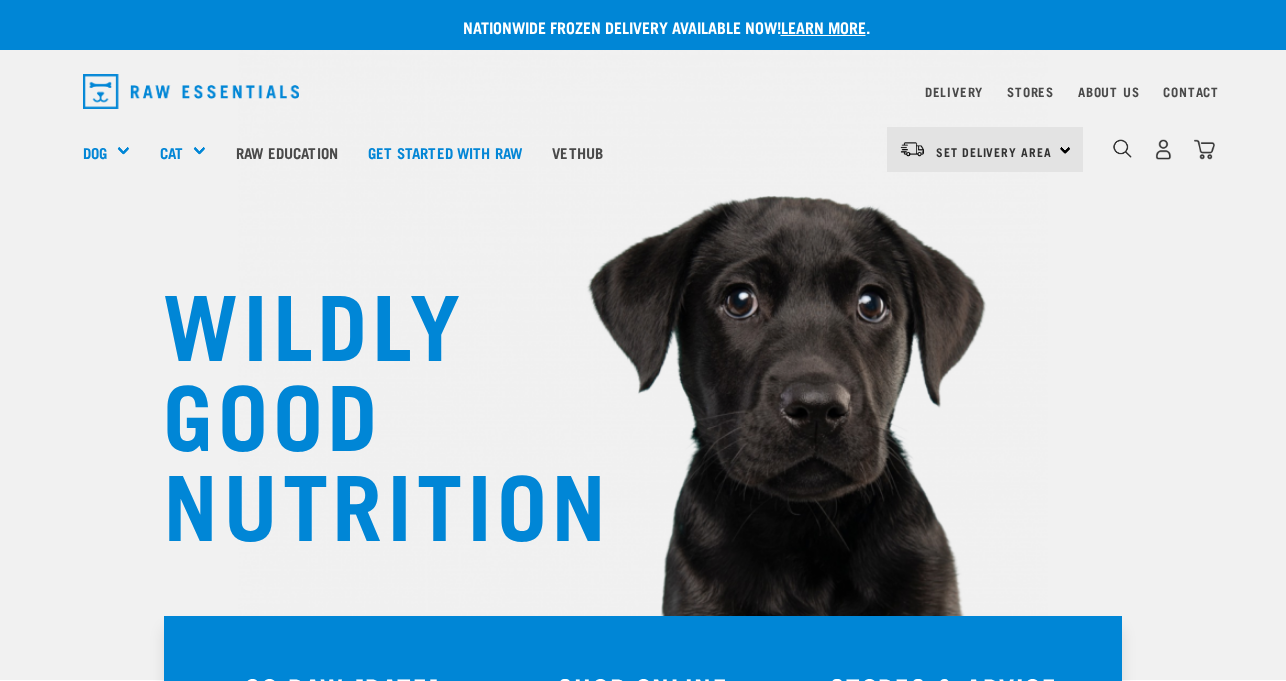 scroll, scrollTop: 0, scrollLeft: 0, axis: both 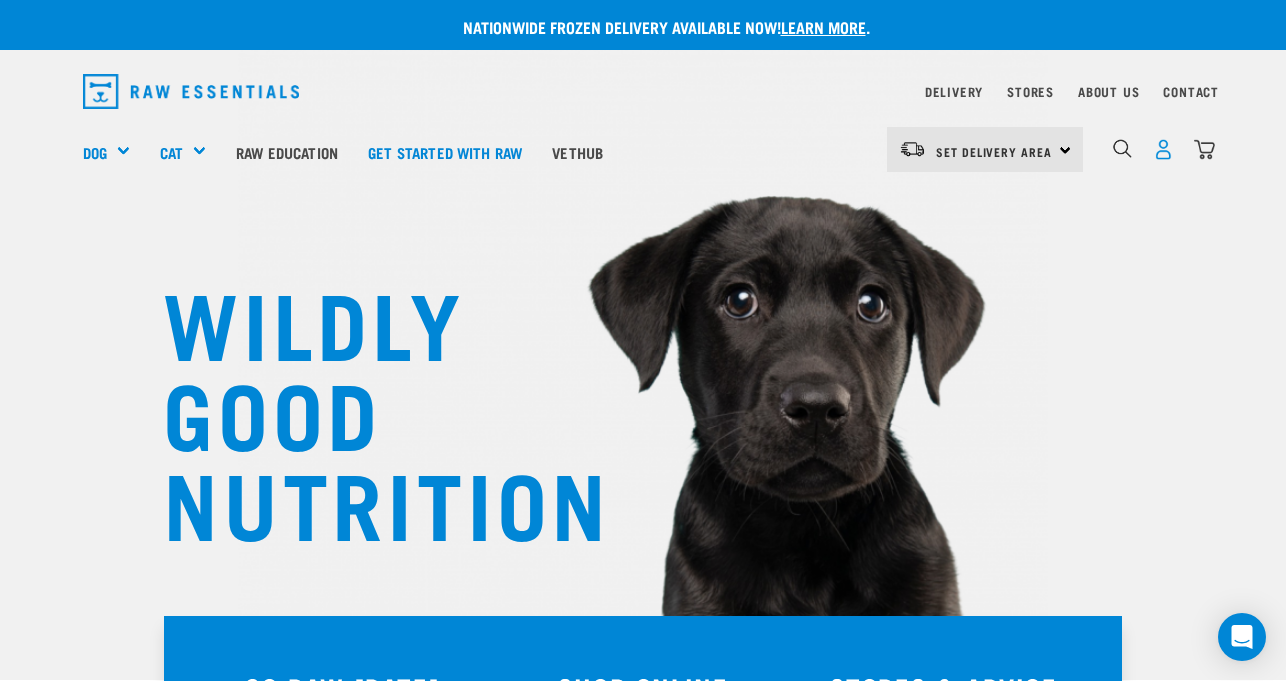 click at bounding box center [1163, 149] 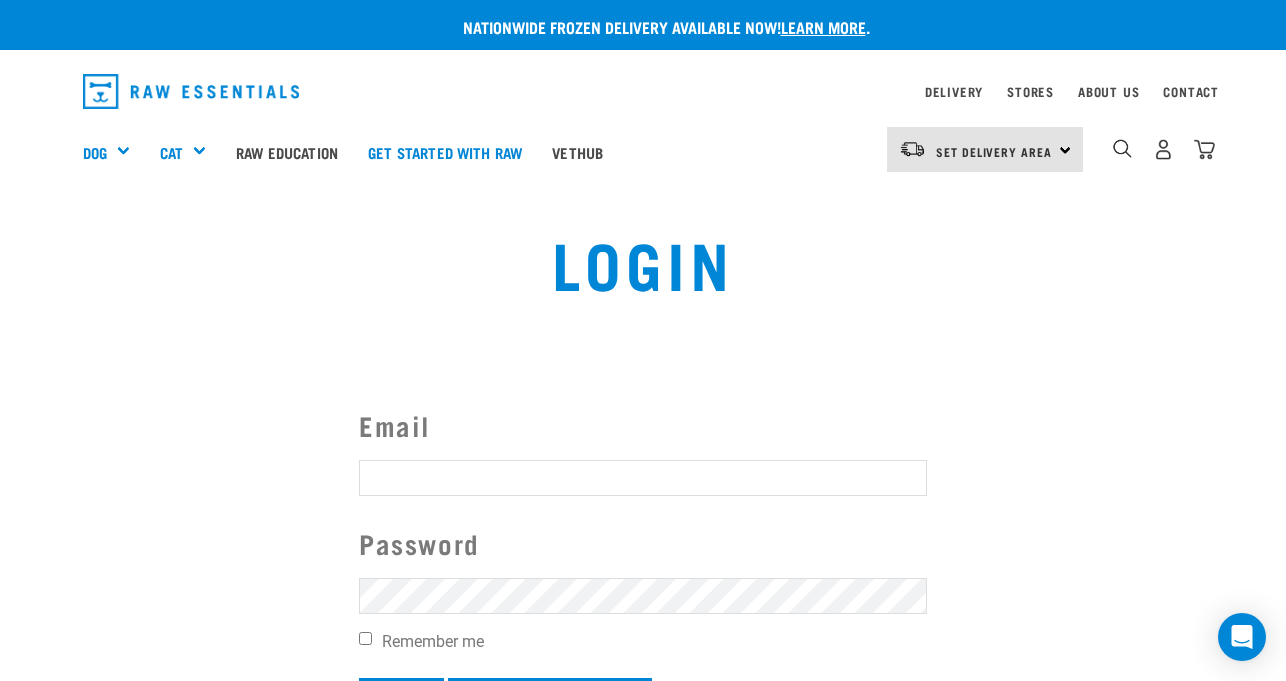 scroll, scrollTop: 0, scrollLeft: 0, axis: both 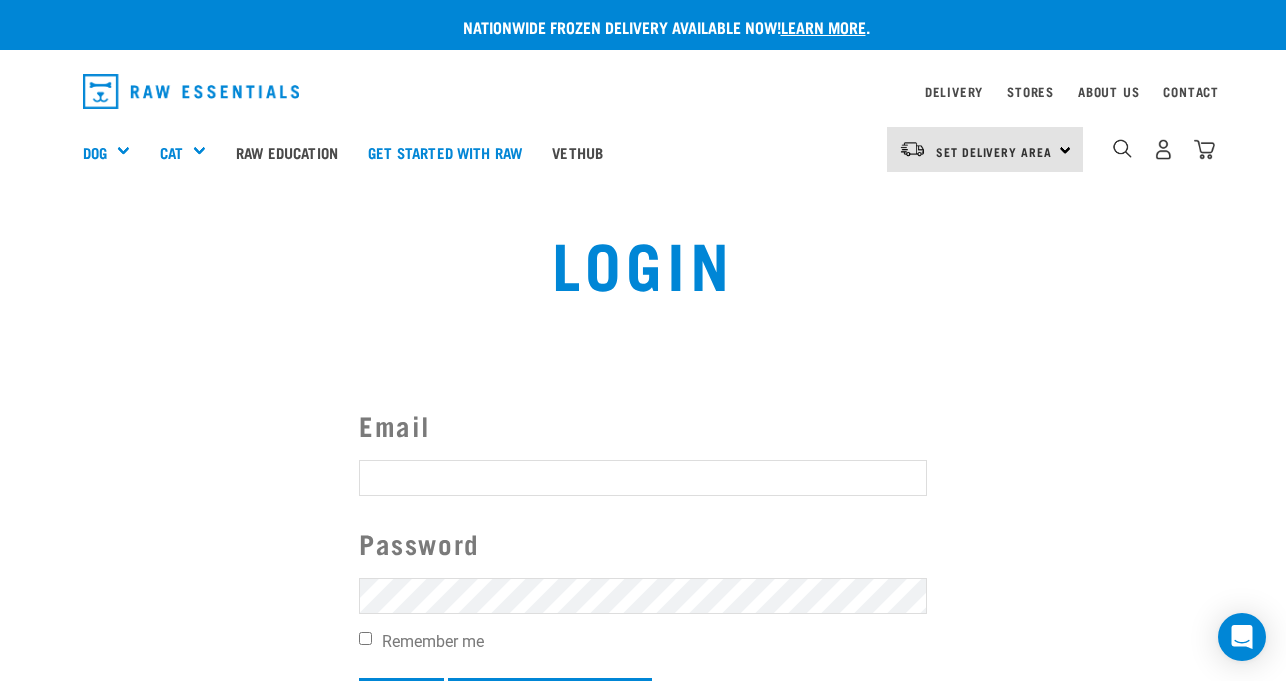 type on "[PERSON_NAME][EMAIL_ADDRESS][DOMAIN_NAME]" 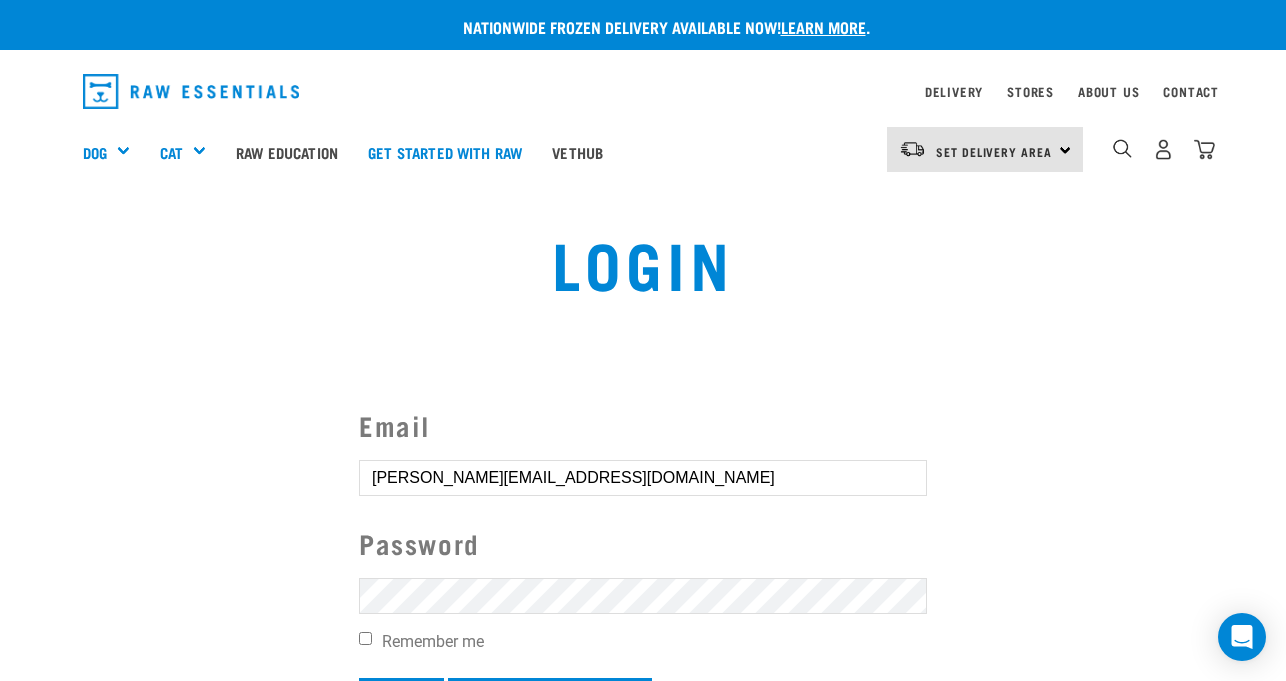 click on "Login" at bounding box center [401, 702] 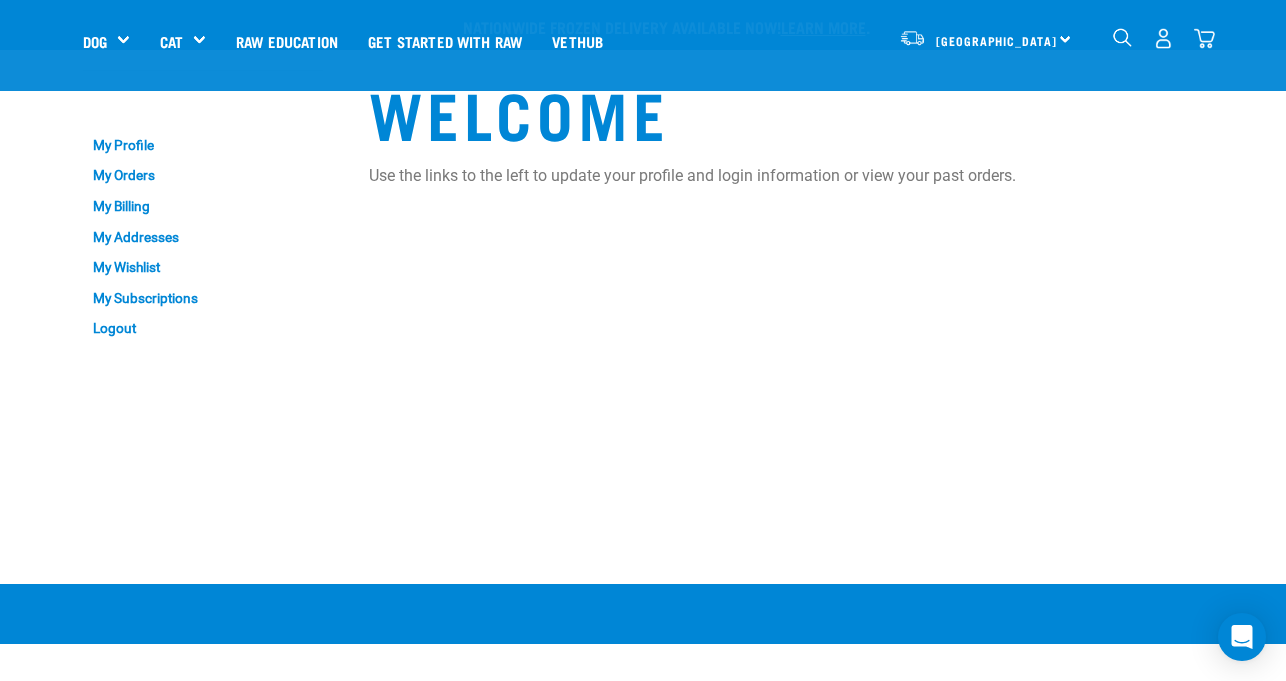 scroll, scrollTop: 179, scrollLeft: 0, axis: vertical 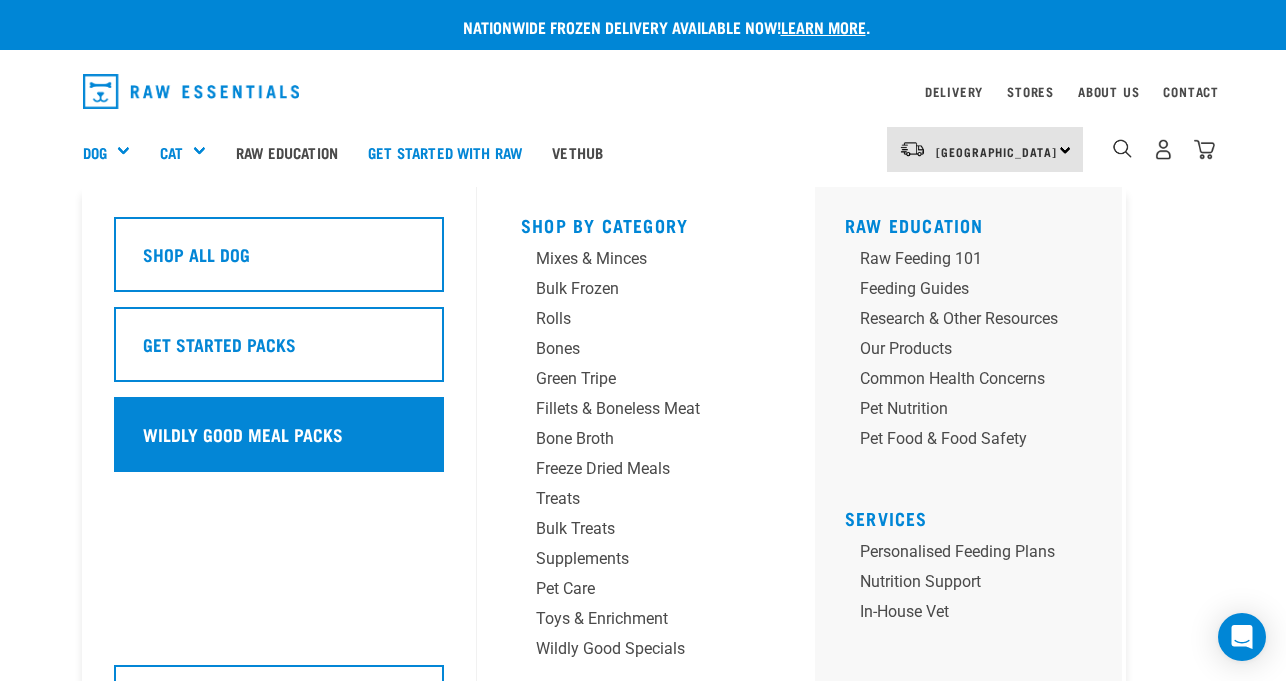 click on "Wildly Good Meal Packs" at bounding box center [279, 434] 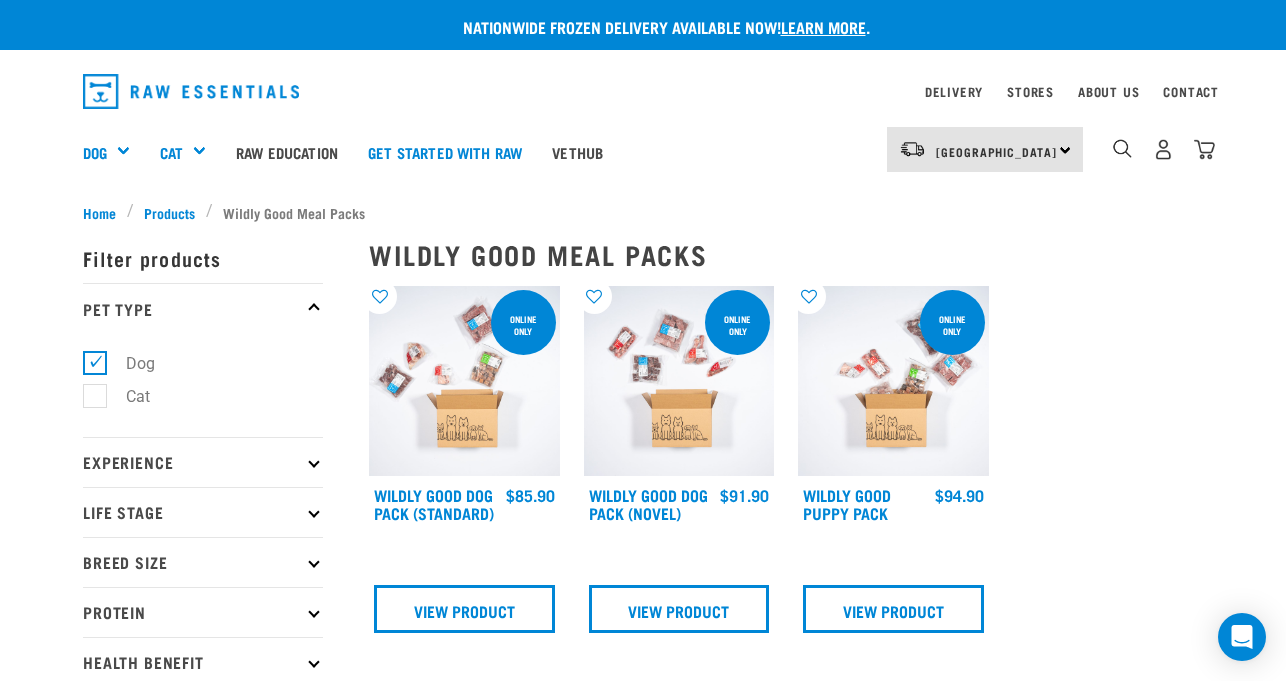 scroll, scrollTop: 0, scrollLeft: 0, axis: both 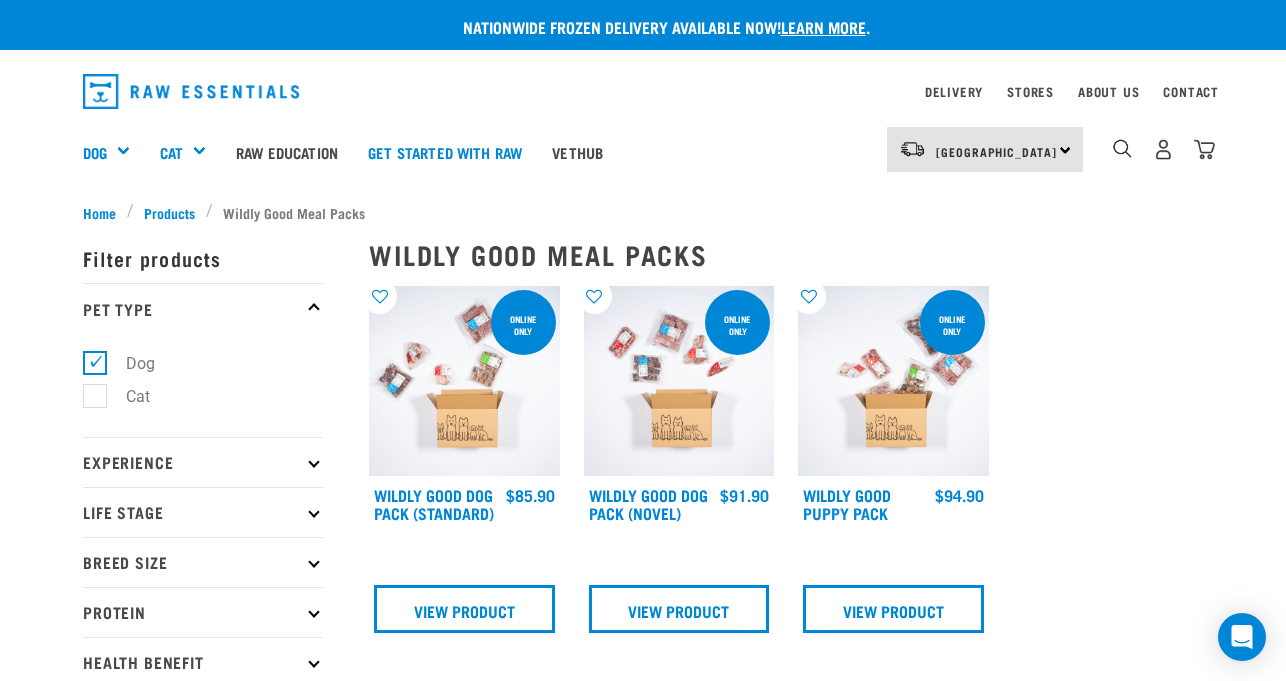 click at bounding box center [679, 381] 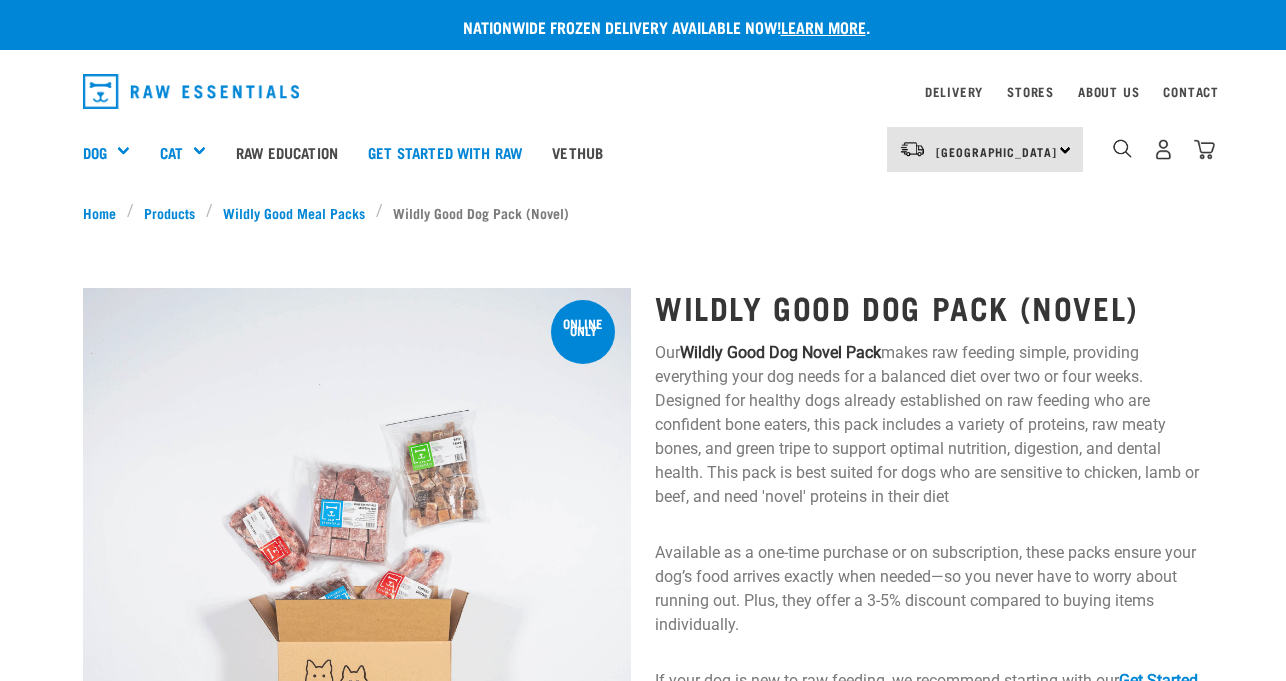scroll, scrollTop: 0, scrollLeft: 0, axis: both 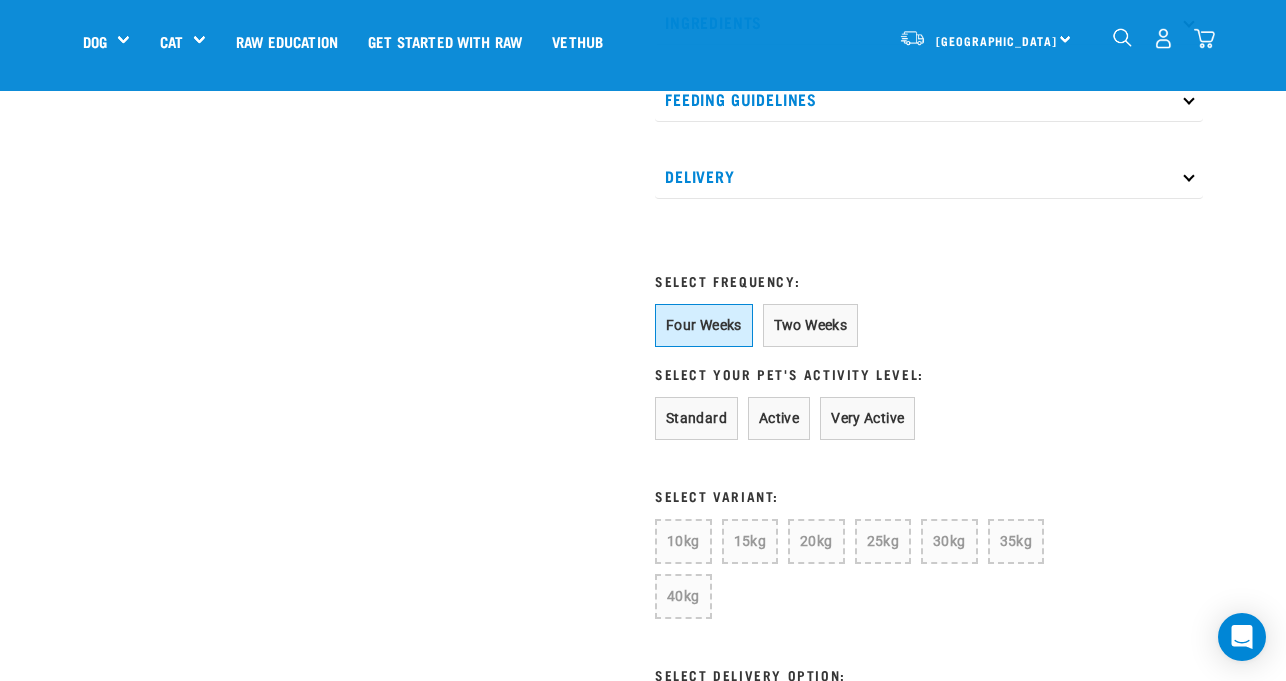 click on "Four Weeks" at bounding box center [704, 325] 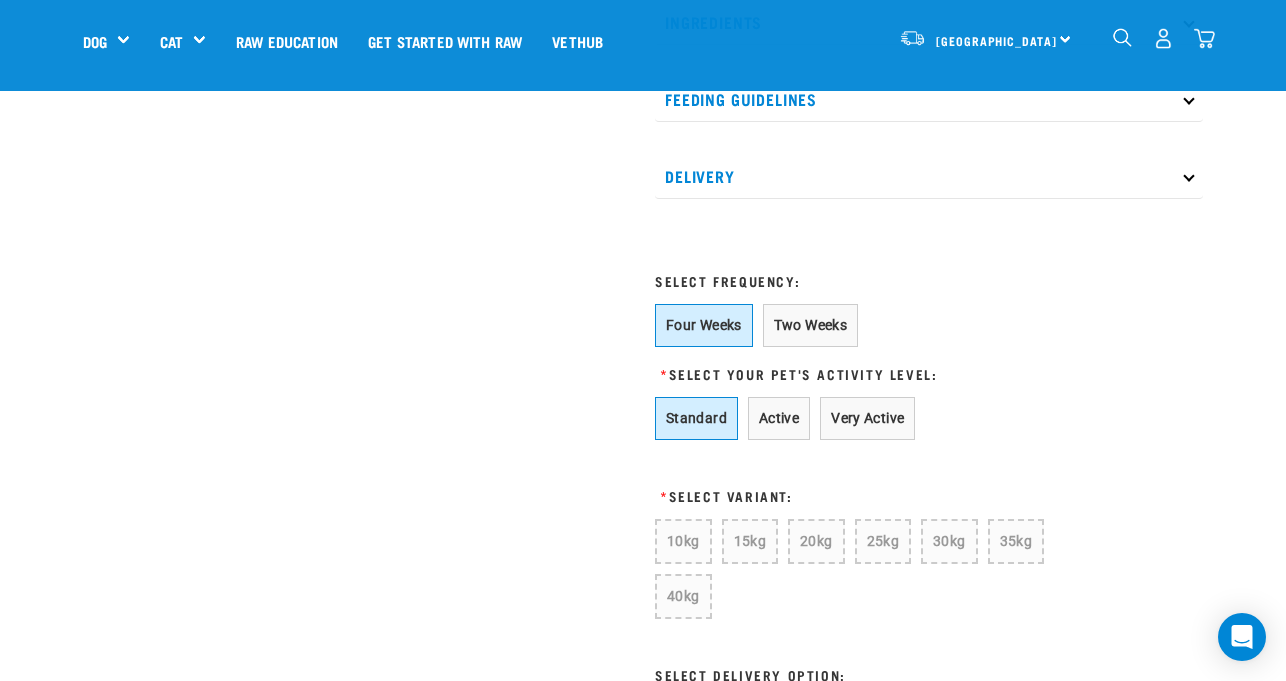 click on "Standard" at bounding box center (696, 418) 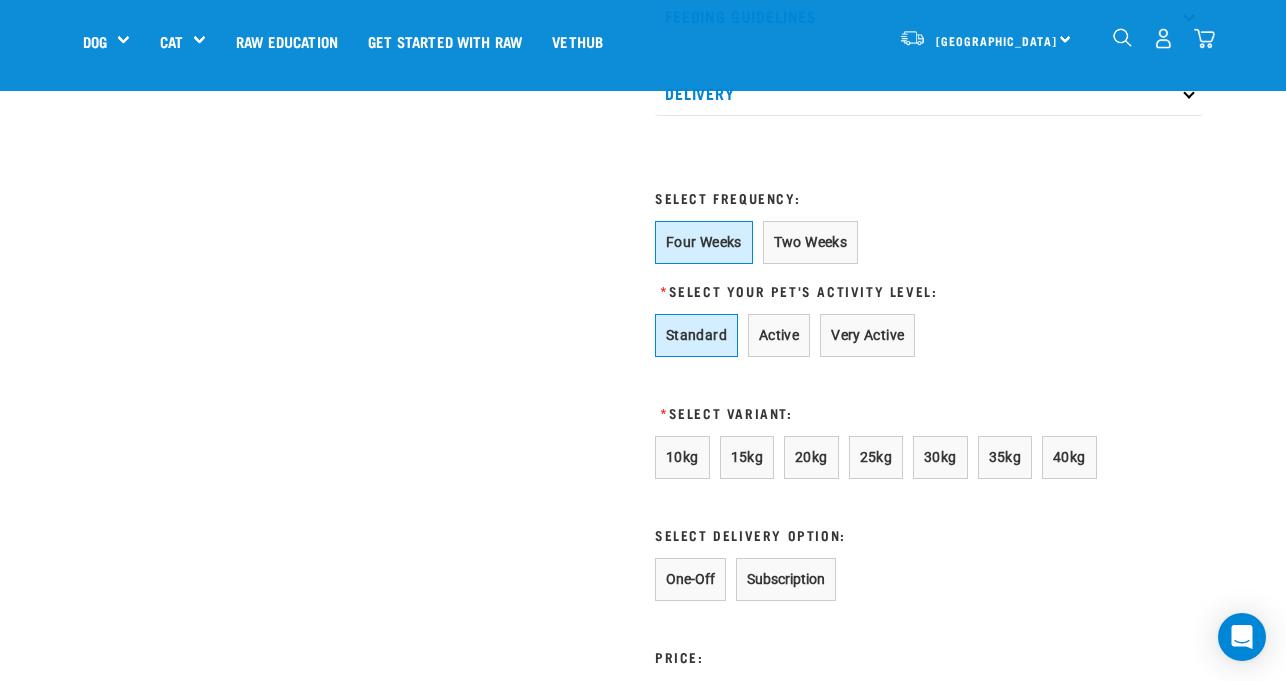 scroll, scrollTop: 1213, scrollLeft: 0, axis: vertical 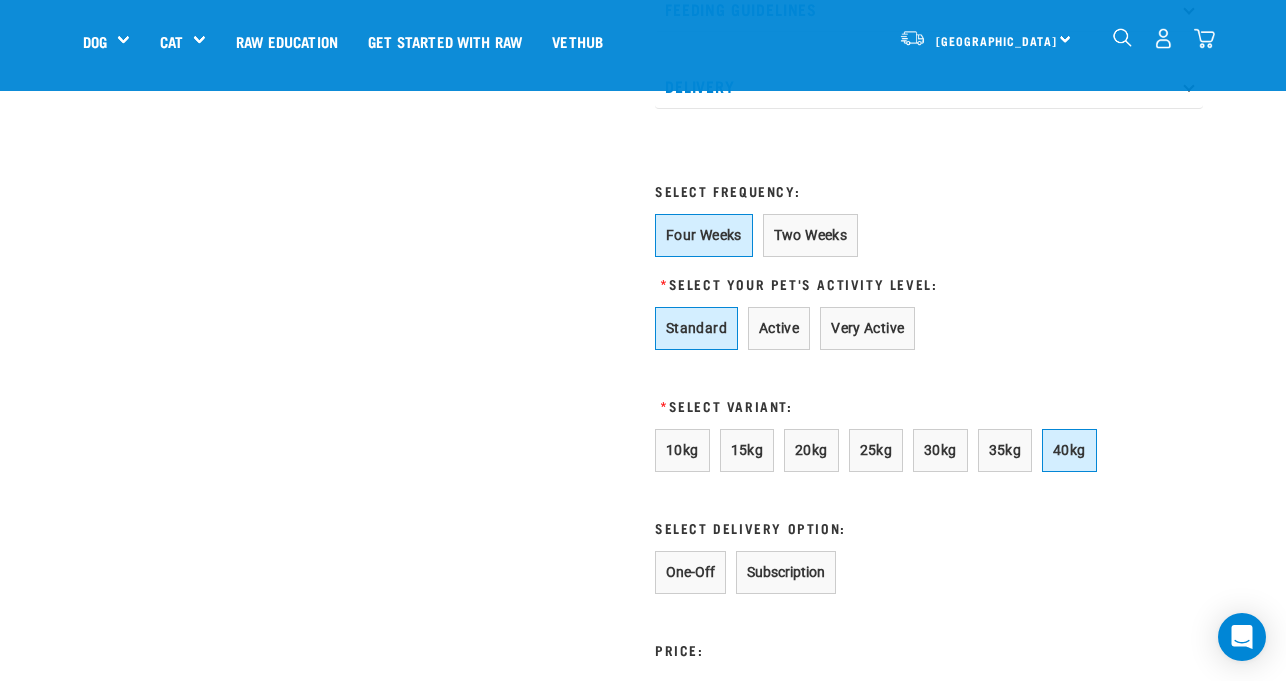 click on "40kg" at bounding box center (1069, 450) 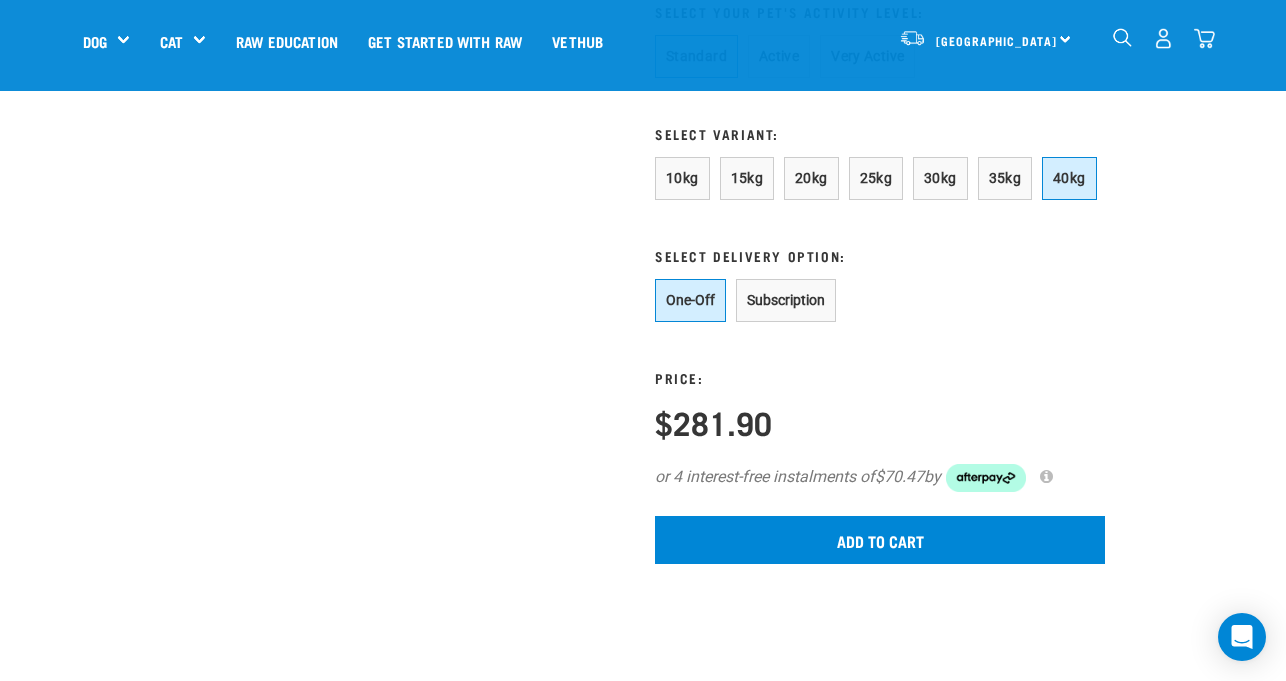 scroll, scrollTop: 1487, scrollLeft: 0, axis: vertical 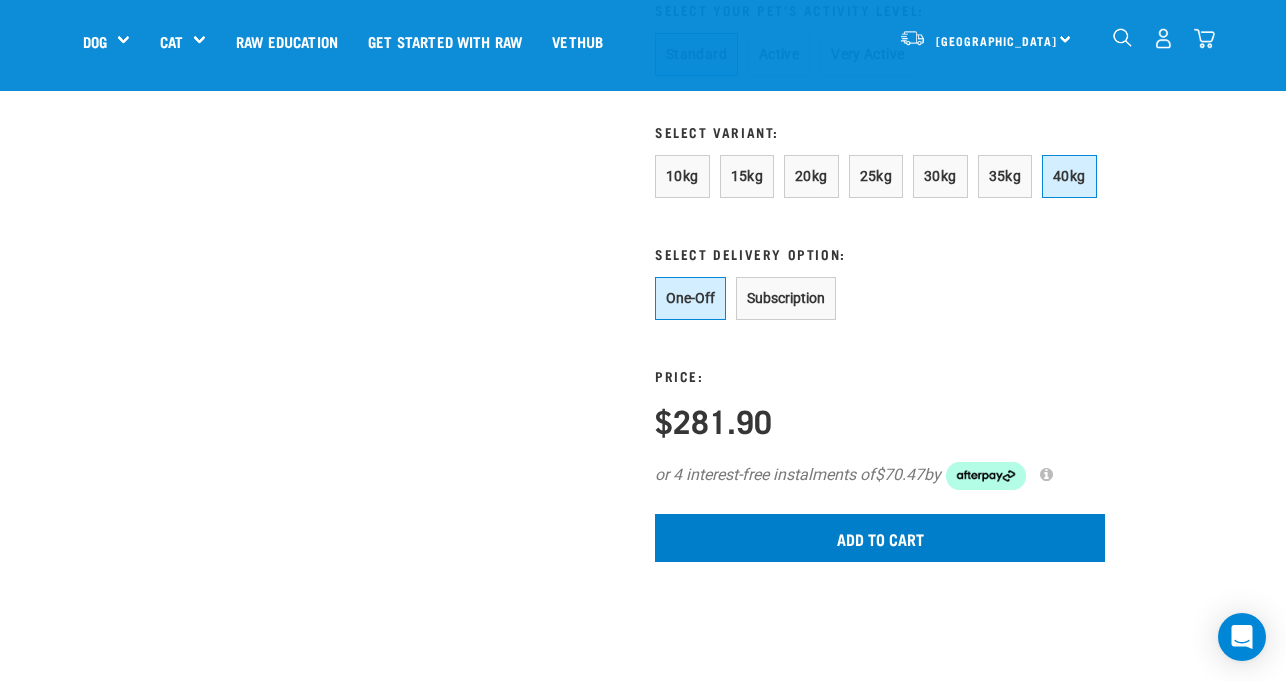 click on "Add to cart" at bounding box center (880, 538) 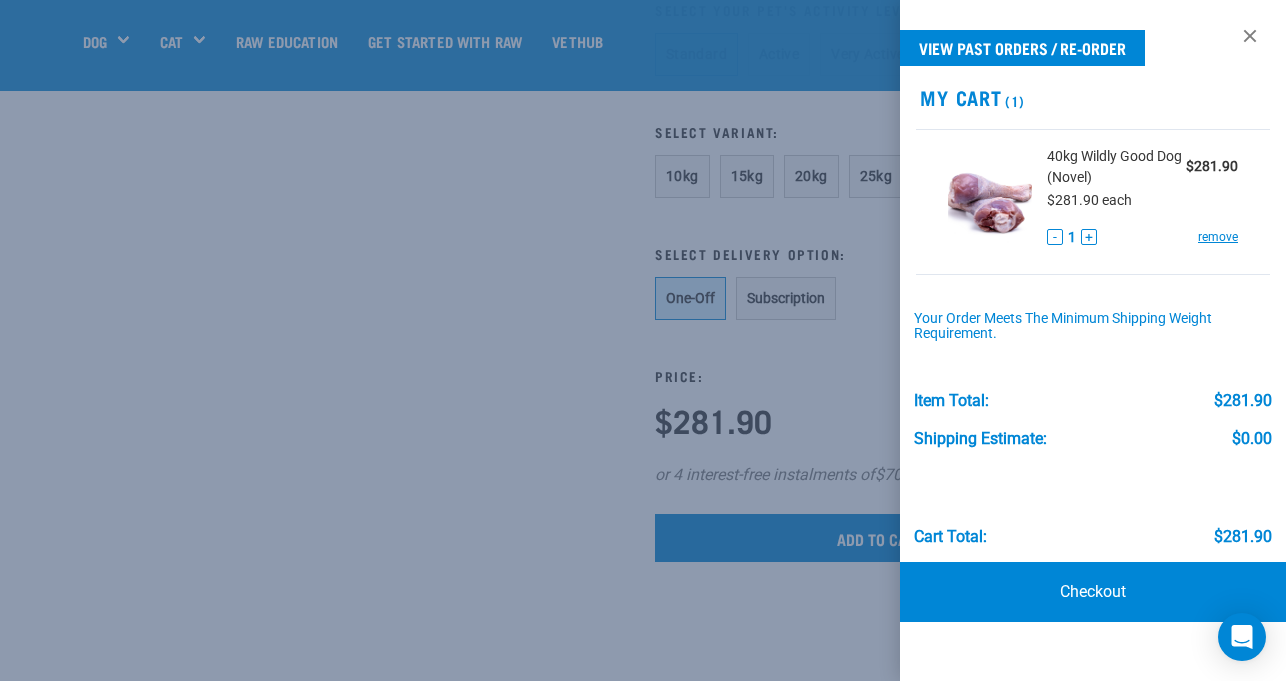 click at bounding box center [643, 340] 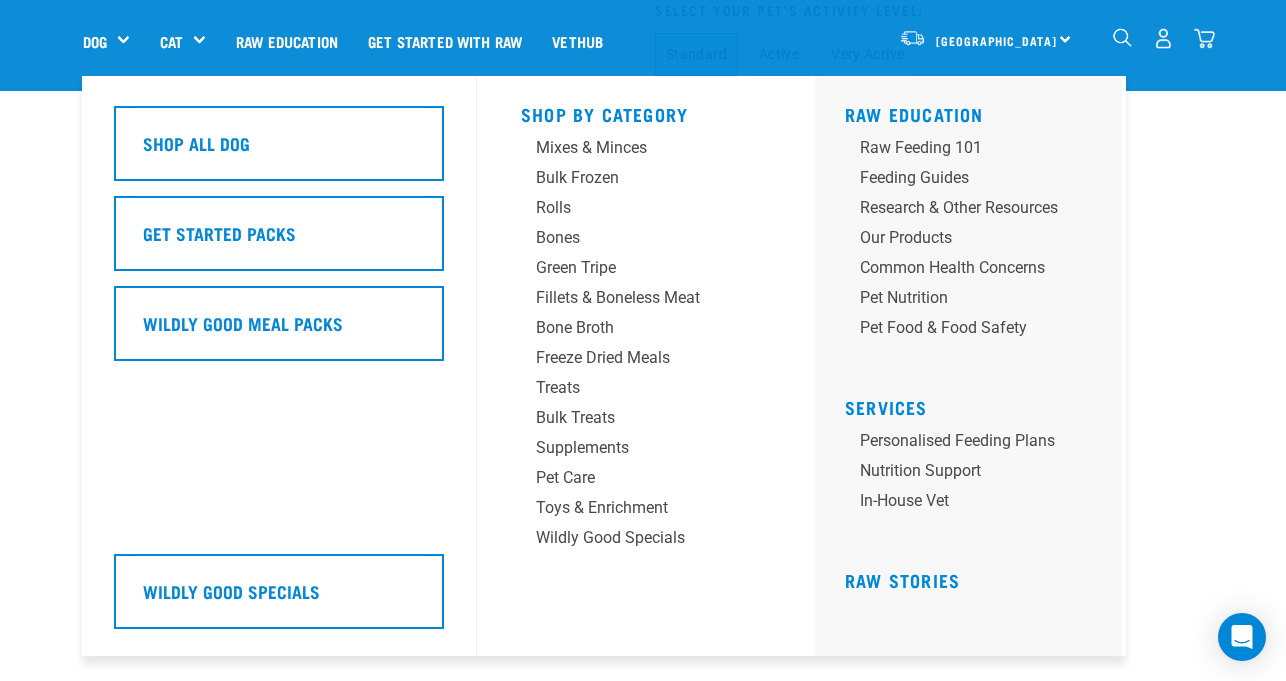 click on "Dog" at bounding box center [114, 41] 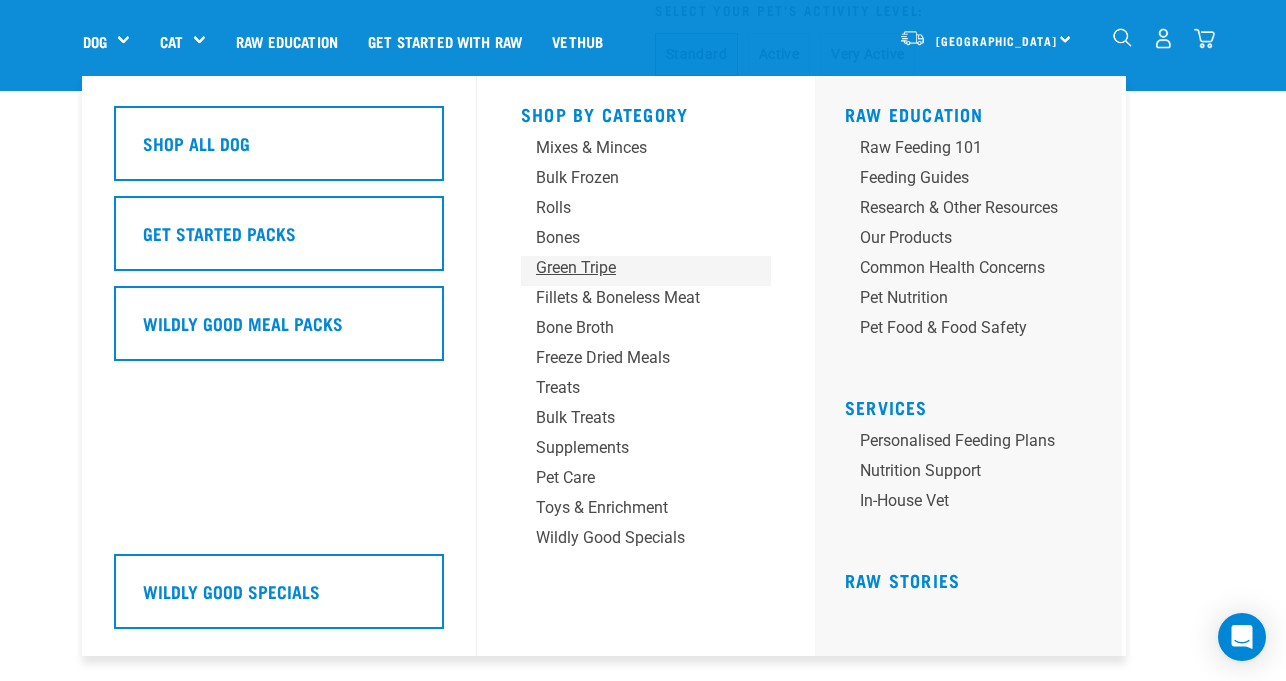 click on "Green Tripe" at bounding box center (629, 268) 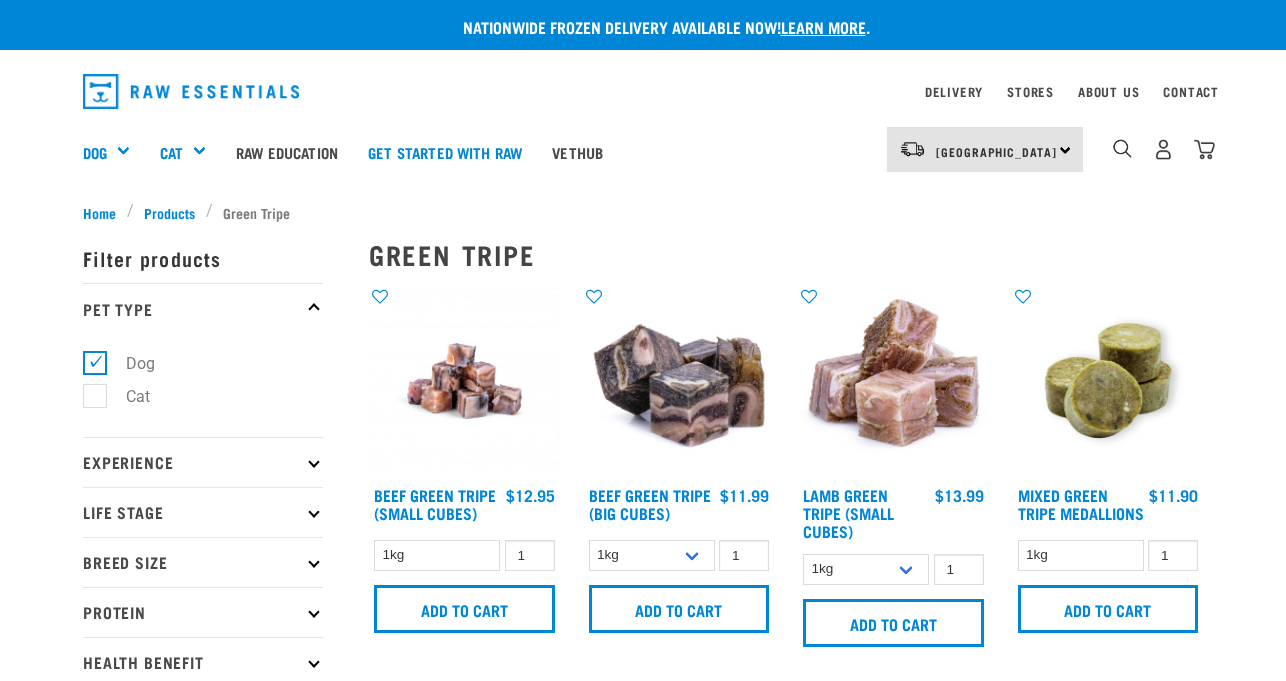 scroll, scrollTop: 0, scrollLeft: 0, axis: both 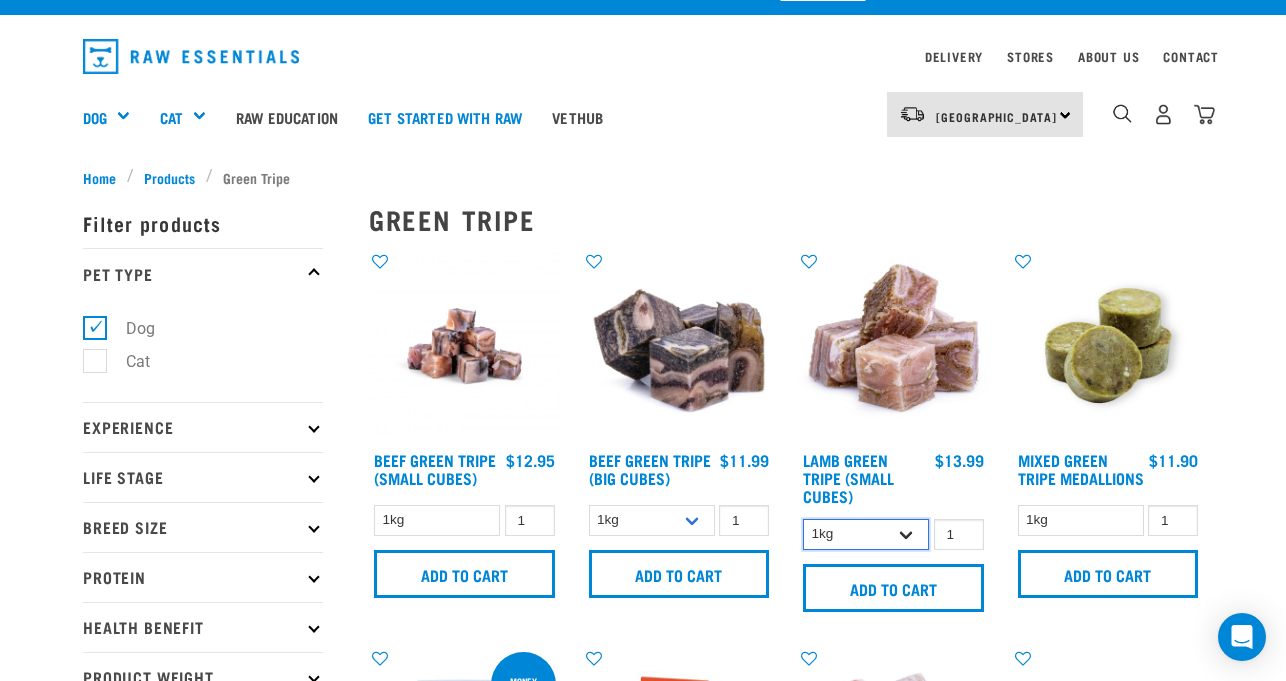 click on "1kg
3kg" at bounding box center [866, 534] 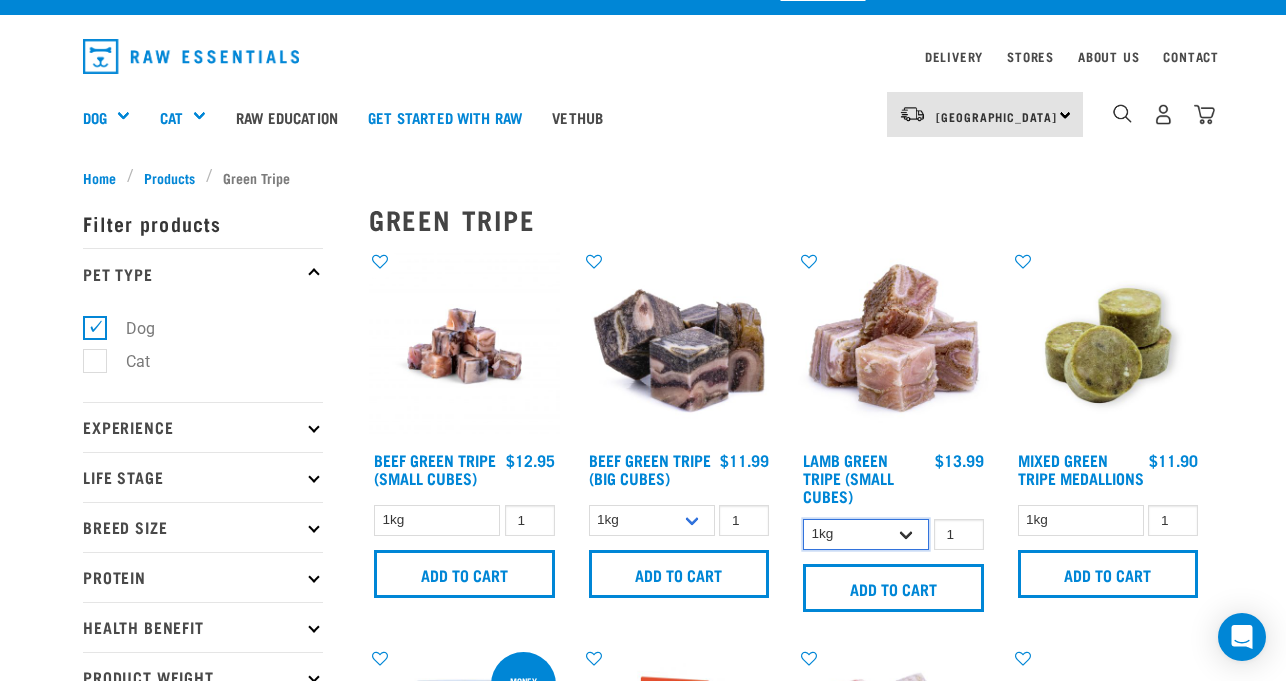 select on "344959" 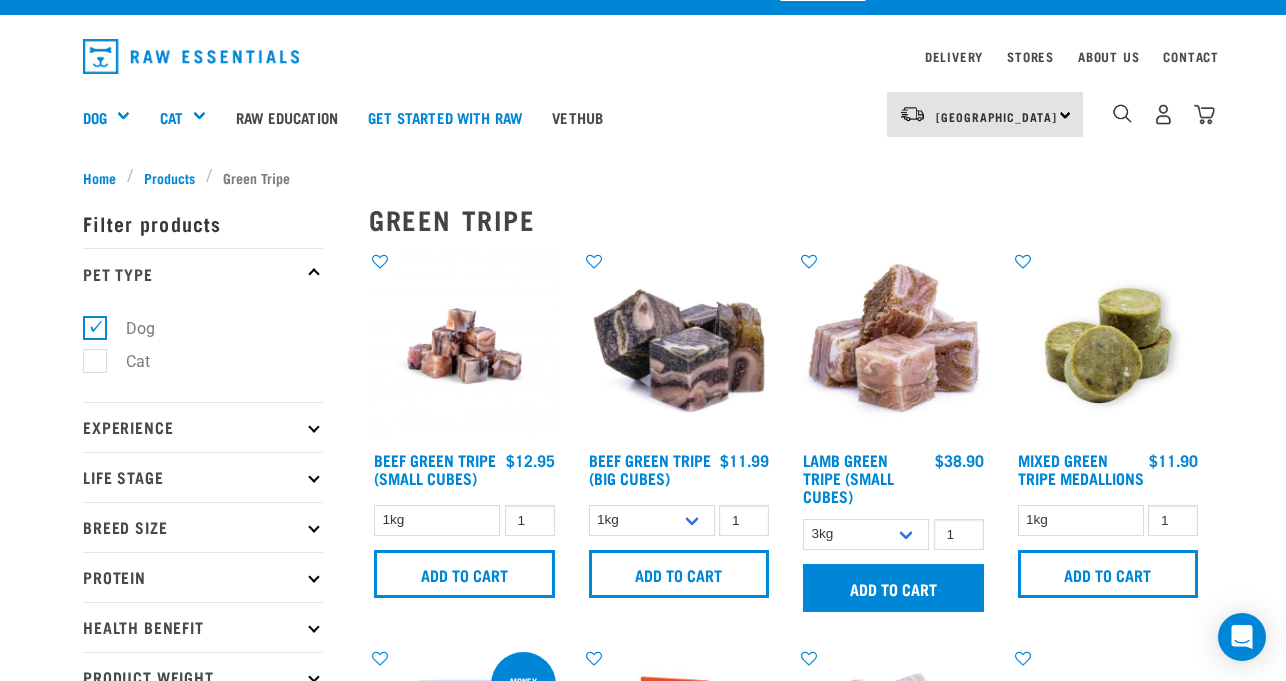 click on "Add to cart" at bounding box center (893, 588) 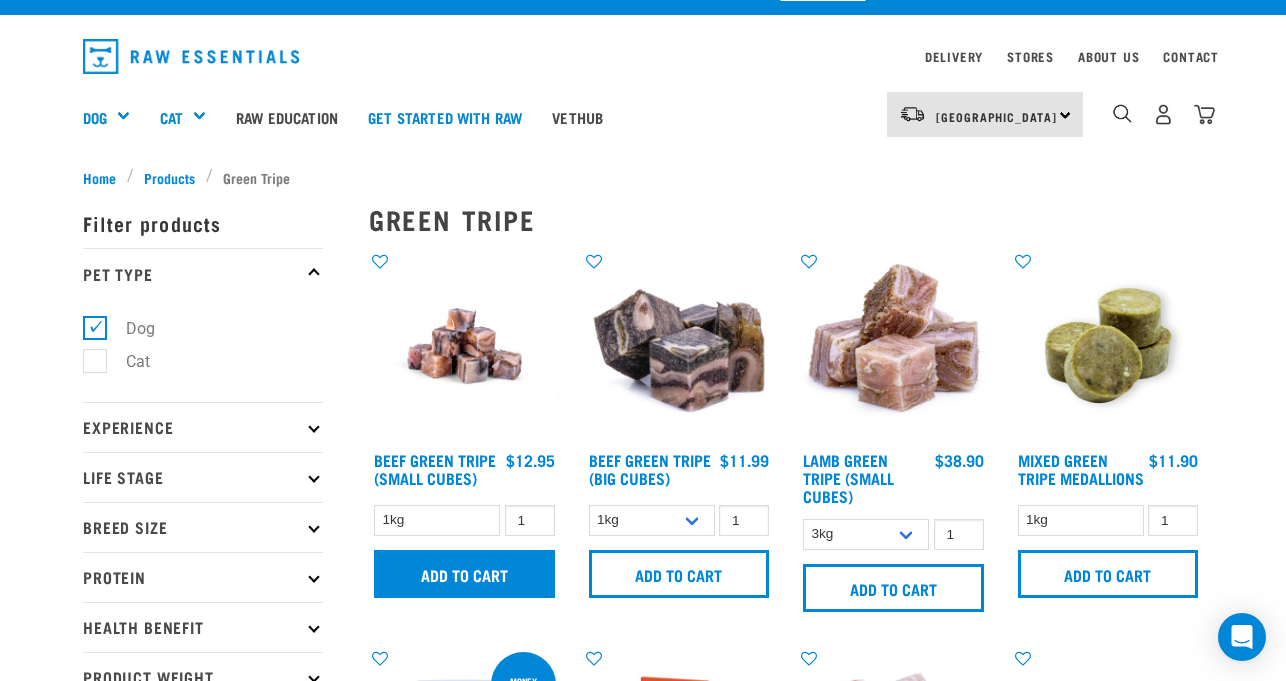 click on "Add to cart" at bounding box center [464, 574] 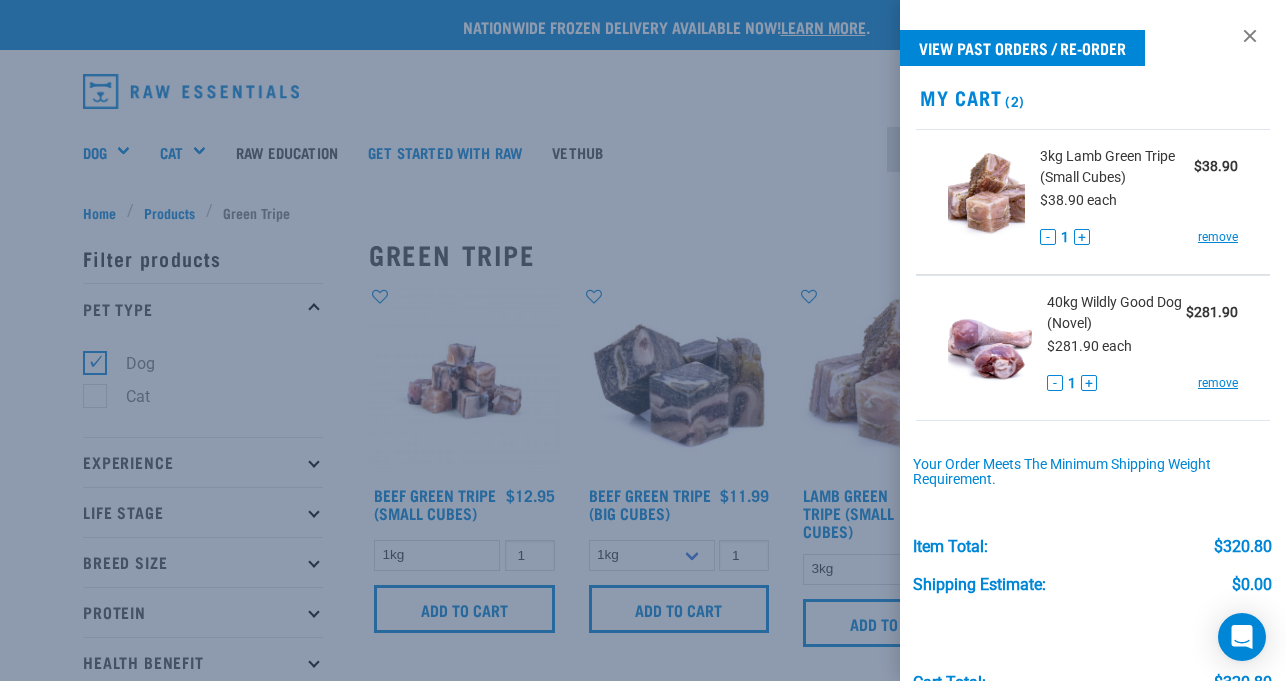 scroll, scrollTop: 0, scrollLeft: 0, axis: both 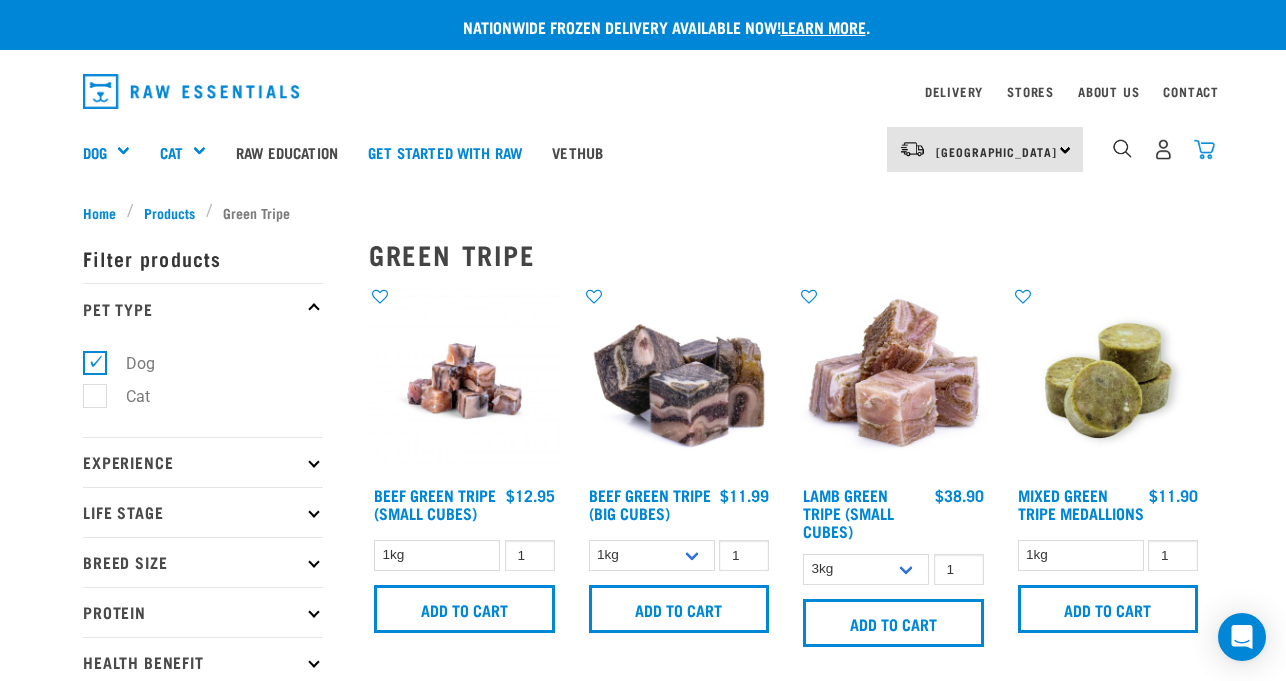 click at bounding box center (1204, 149) 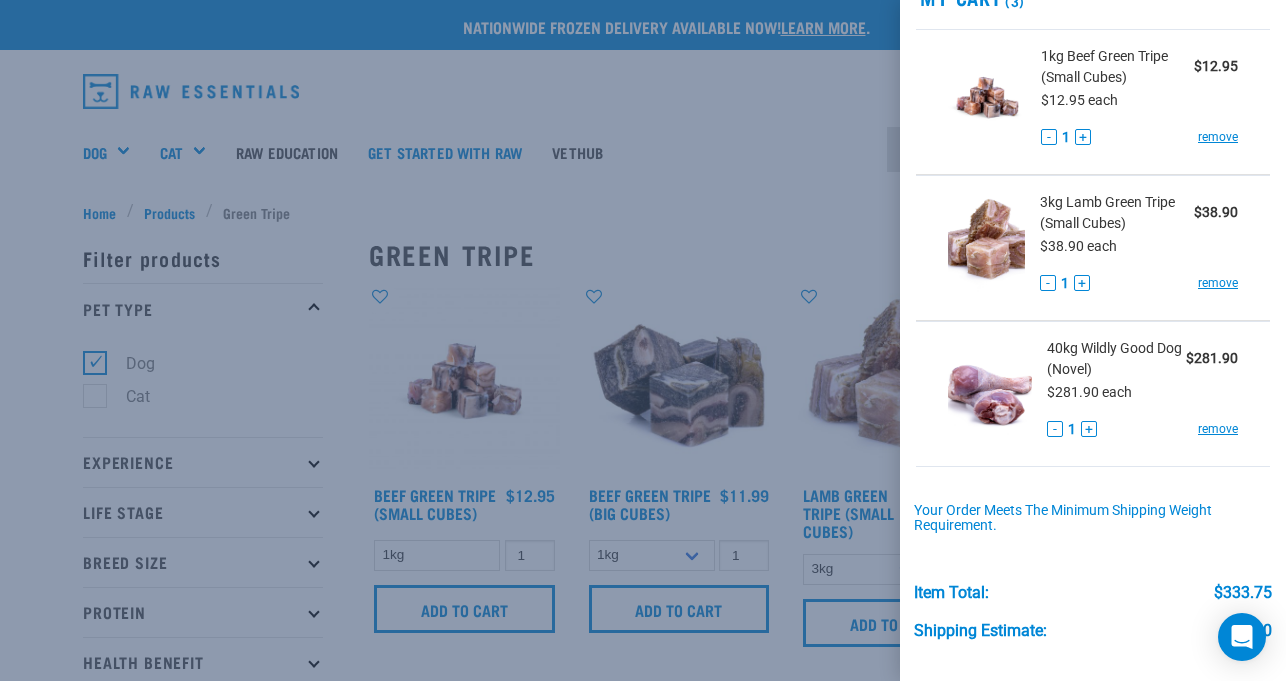 click at bounding box center (643, 340) 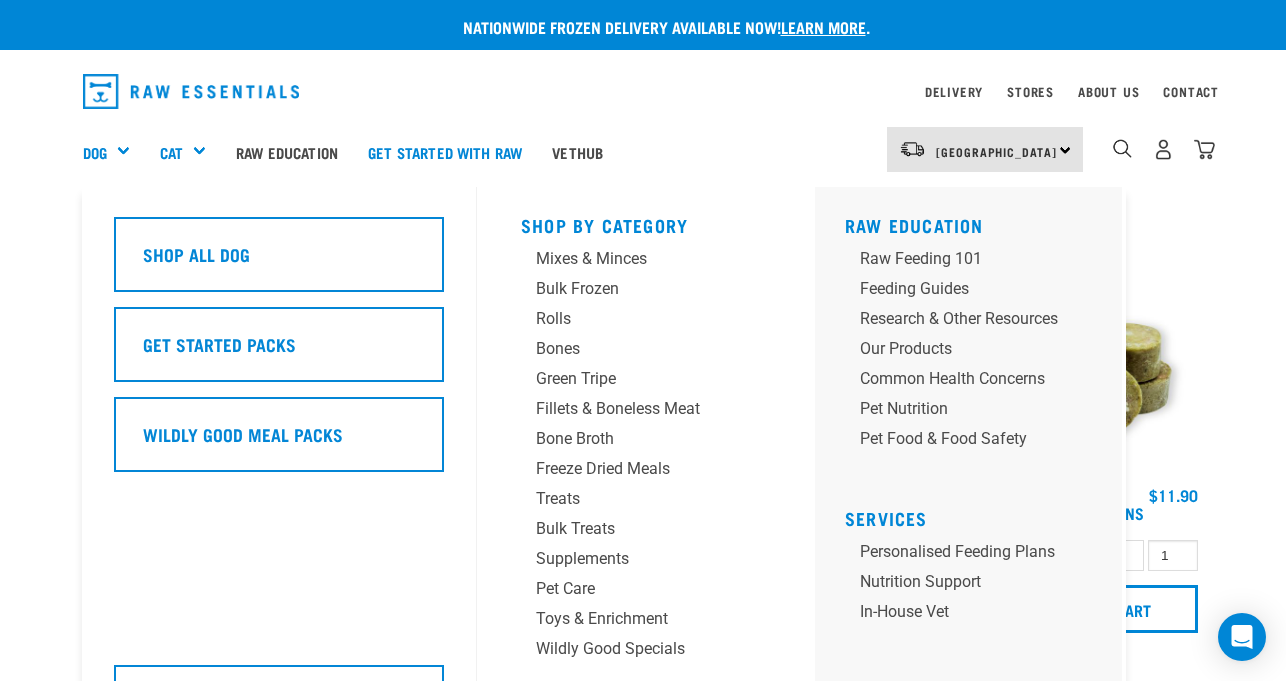 click on "Dog" at bounding box center (114, 152) 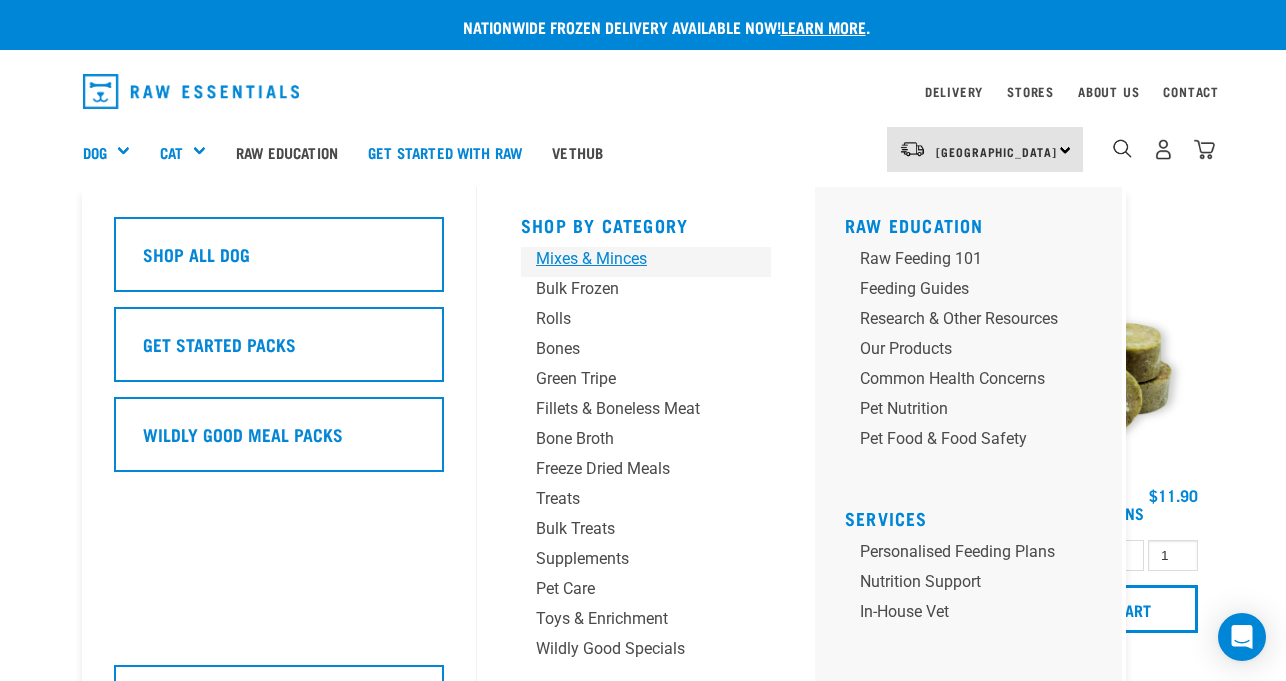 click on "Mixes & Minces" at bounding box center [629, 259] 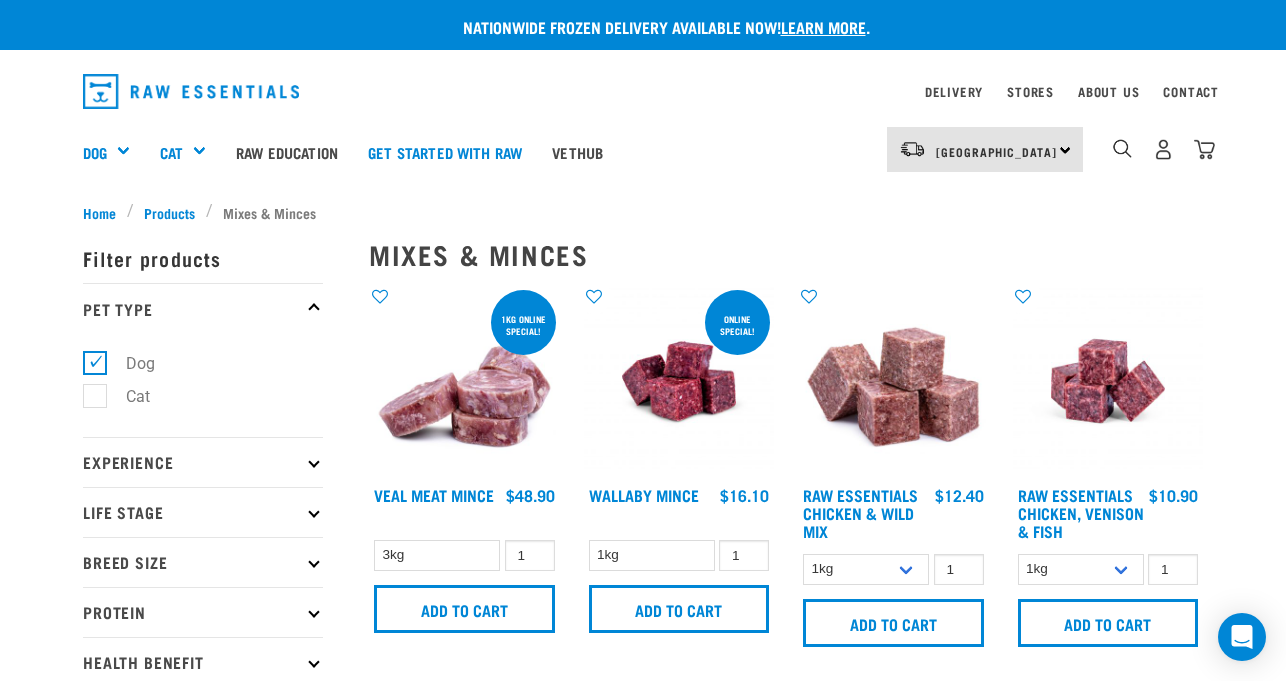 scroll, scrollTop: 0, scrollLeft: 0, axis: both 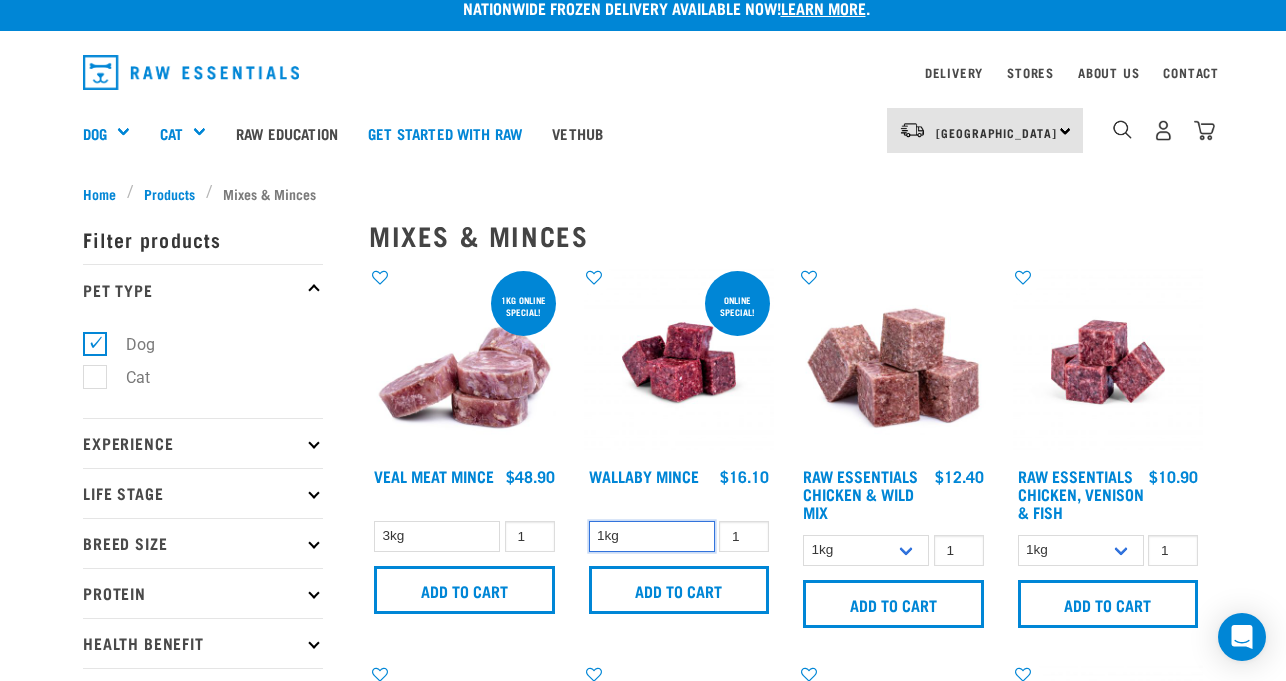 click on "1kg" at bounding box center (652, 536) 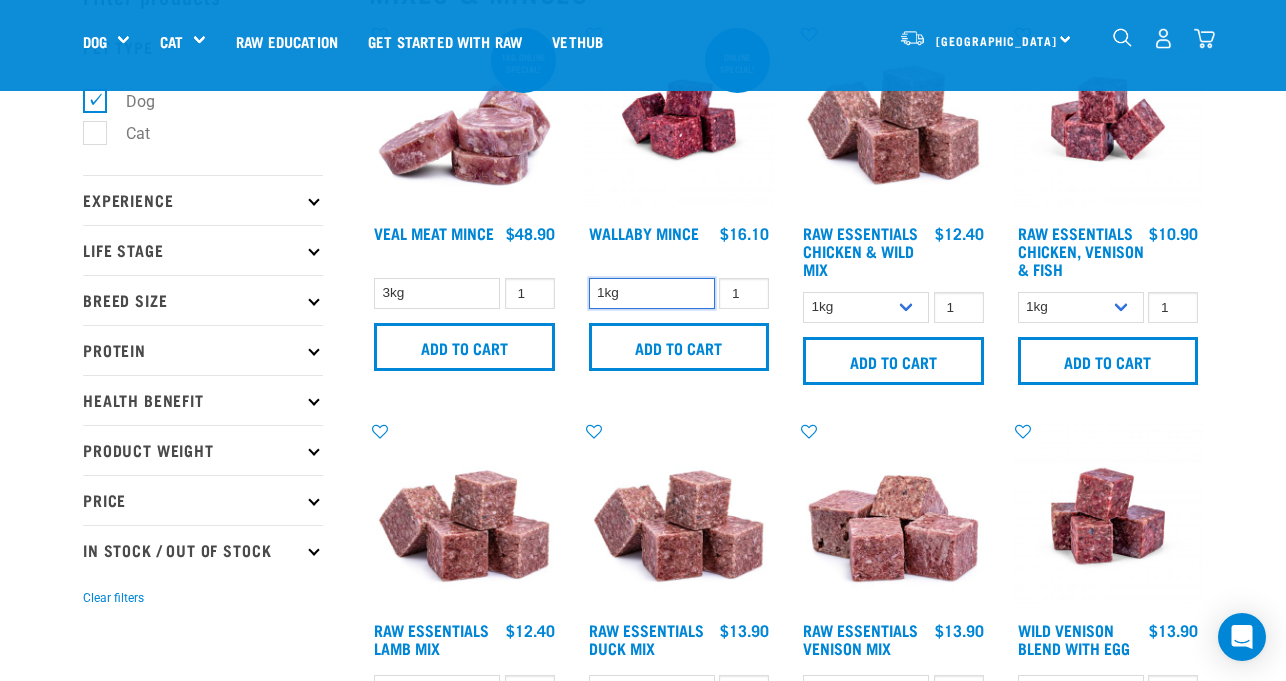 scroll, scrollTop: 125, scrollLeft: 0, axis: vertical 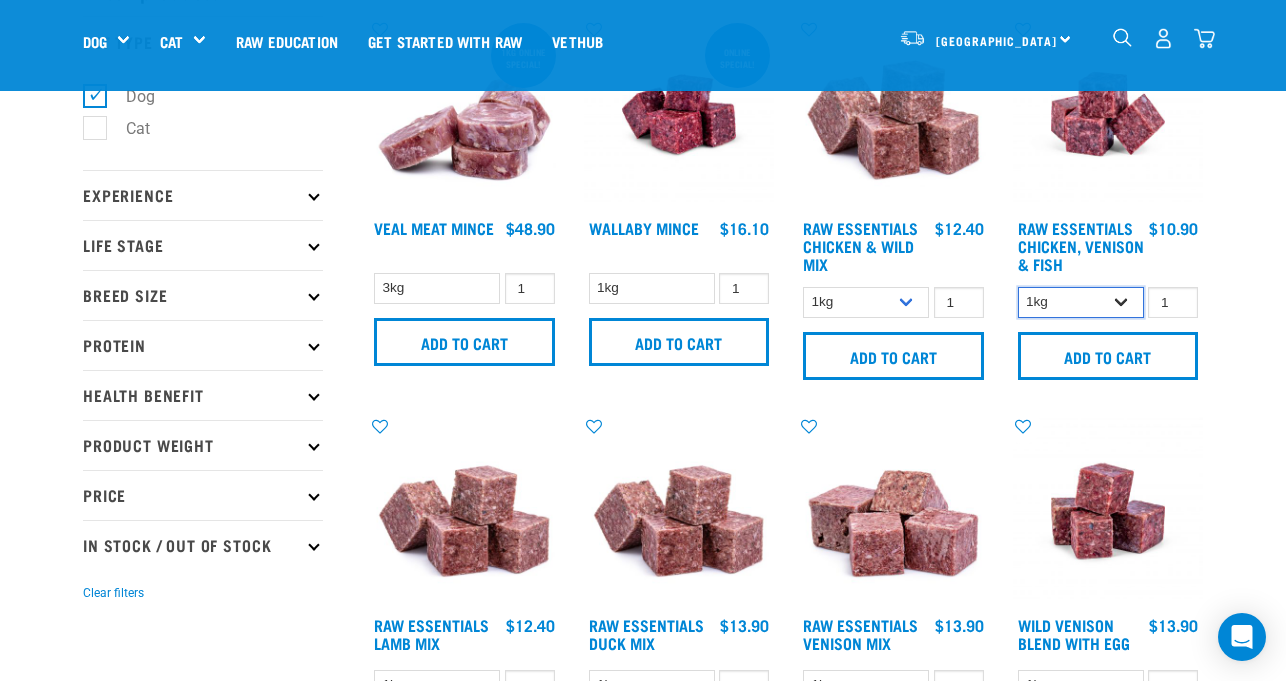 select on "28665" 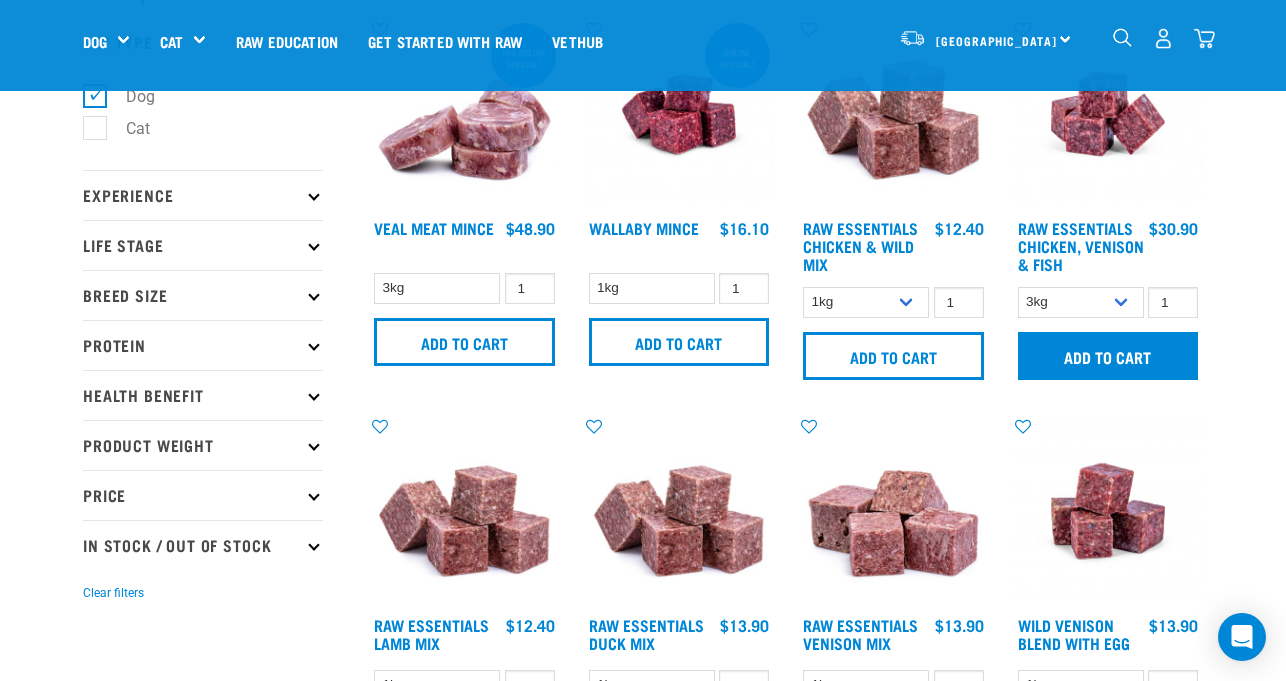 click on "Add to cart" at bounding box center [1108, 356] 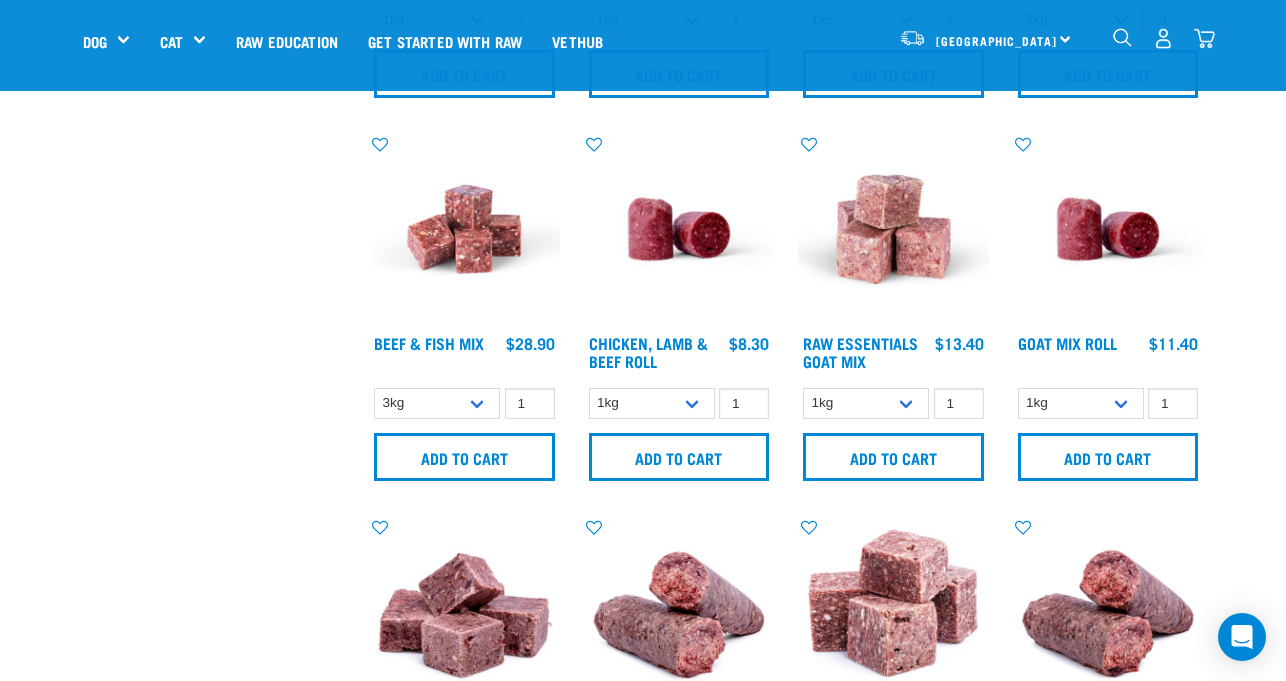scroll, scrollTop: 799, scrollLeft: 0, axis: vertical 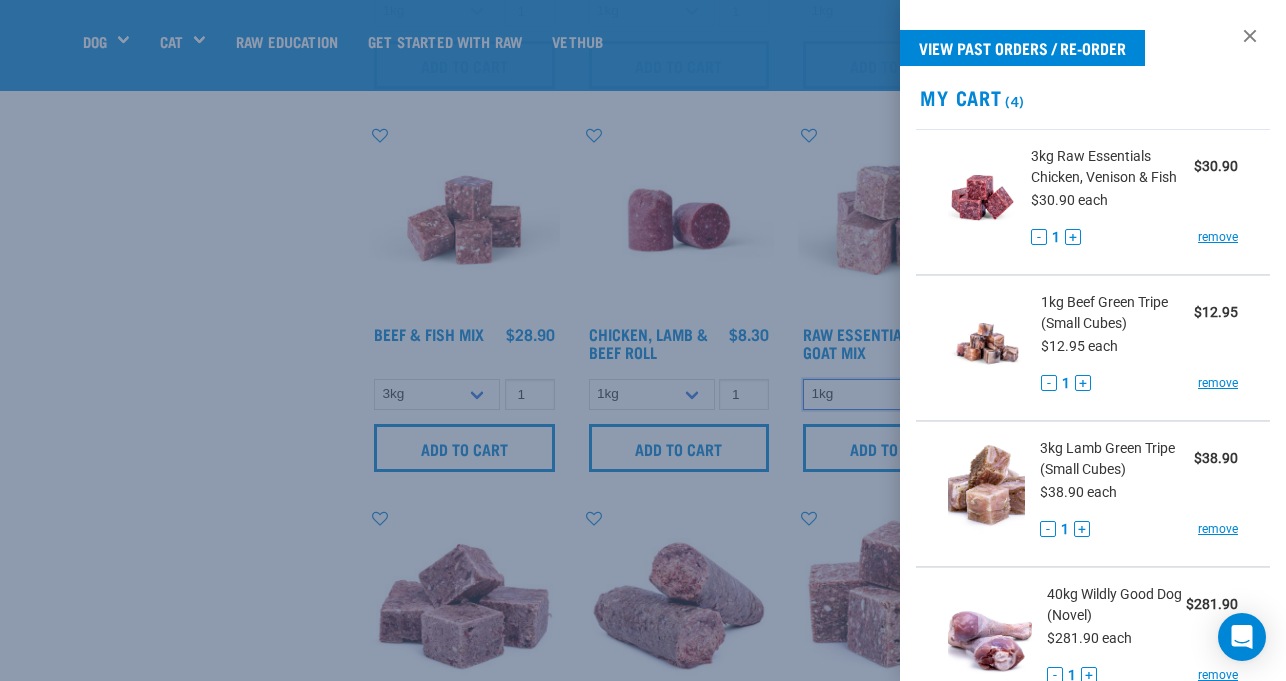 select on "337219" 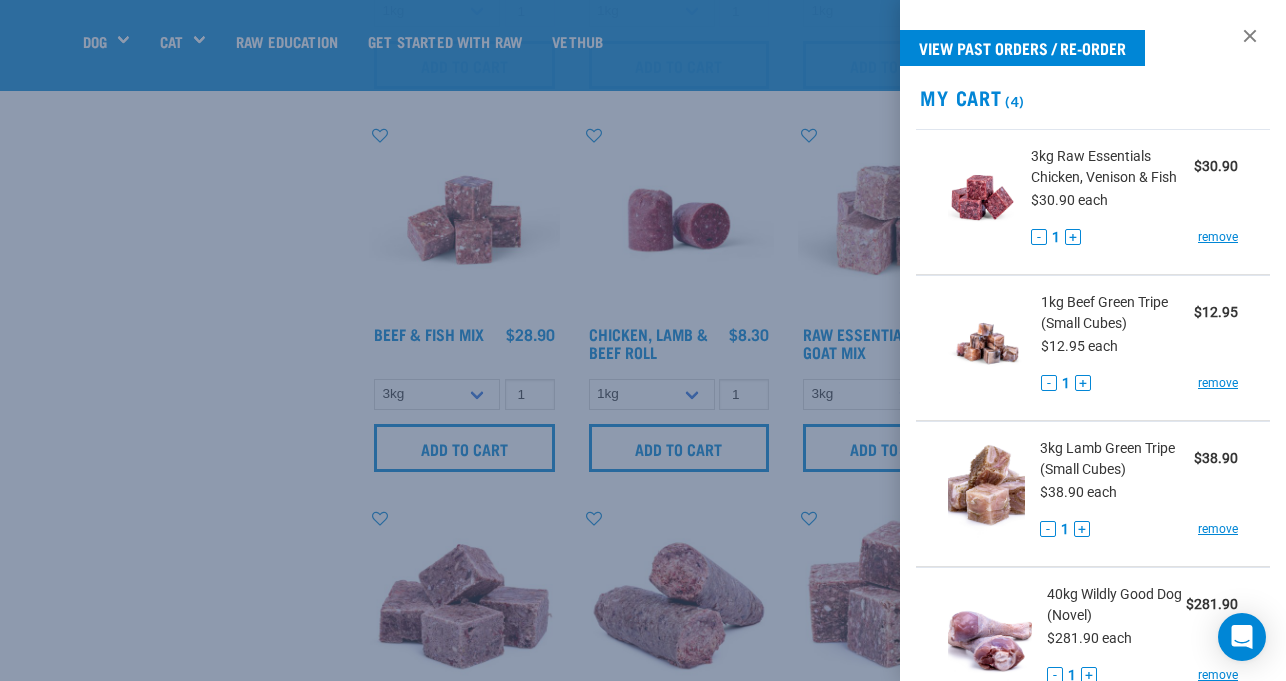 click at bounding box center [643, 340] 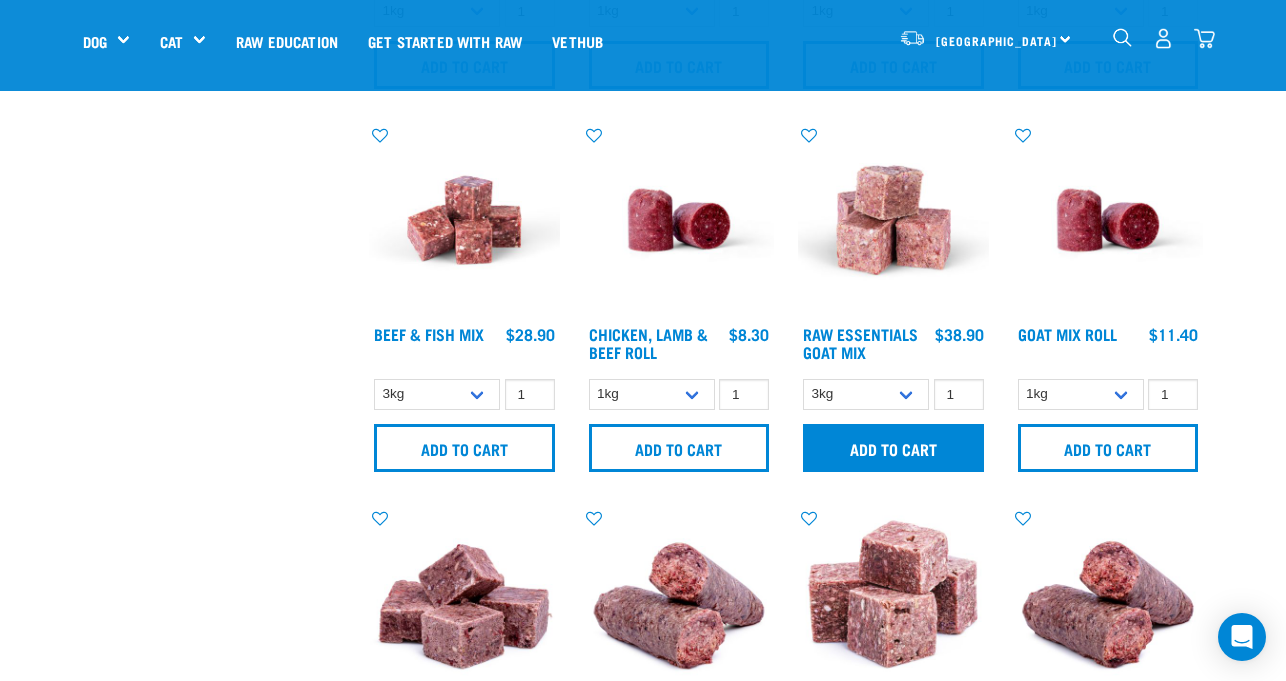 click on "Add to cart" at bounding box center [893, 448] 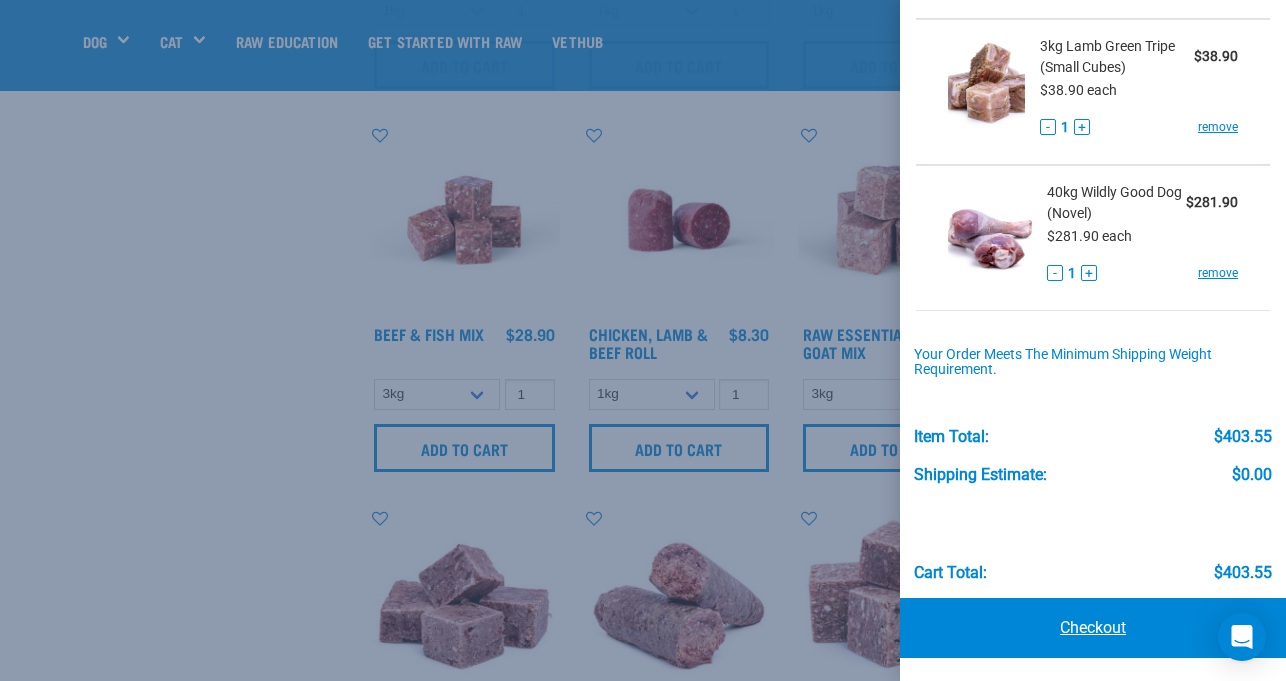 scroll, scrollTop: 547, scrollLeft: 0, axis: vertical 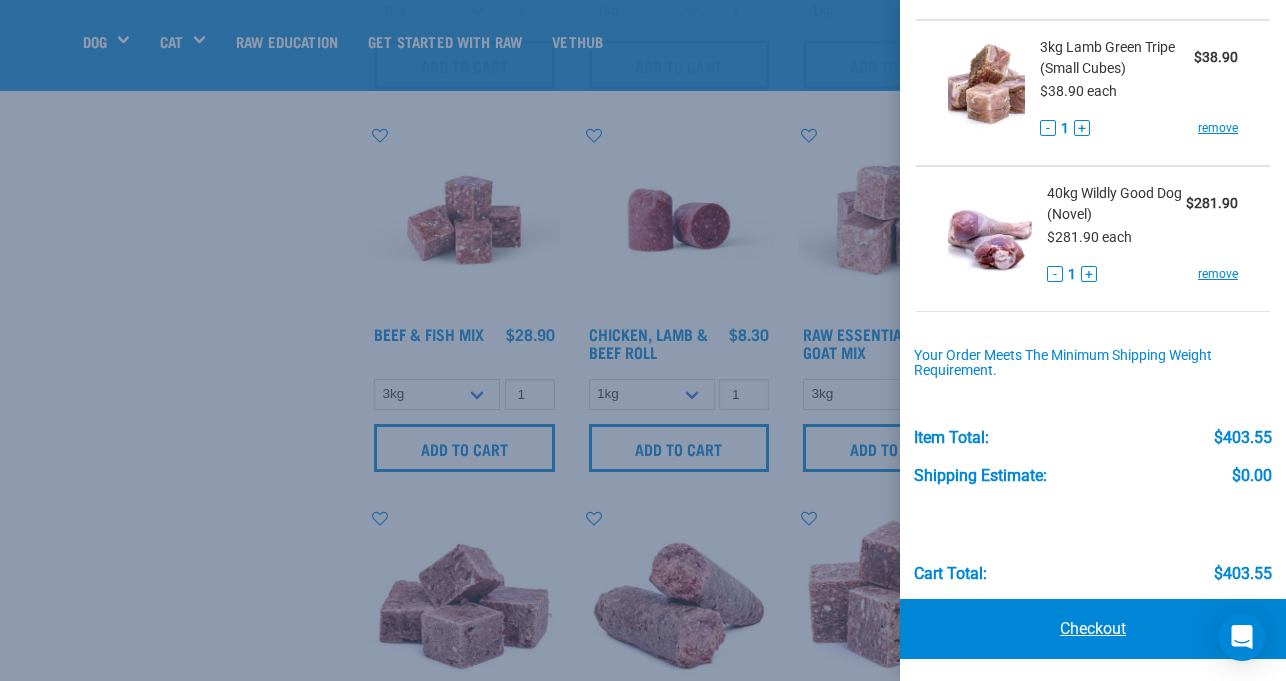click on "Checkout" at bounding box center [1093, 629] 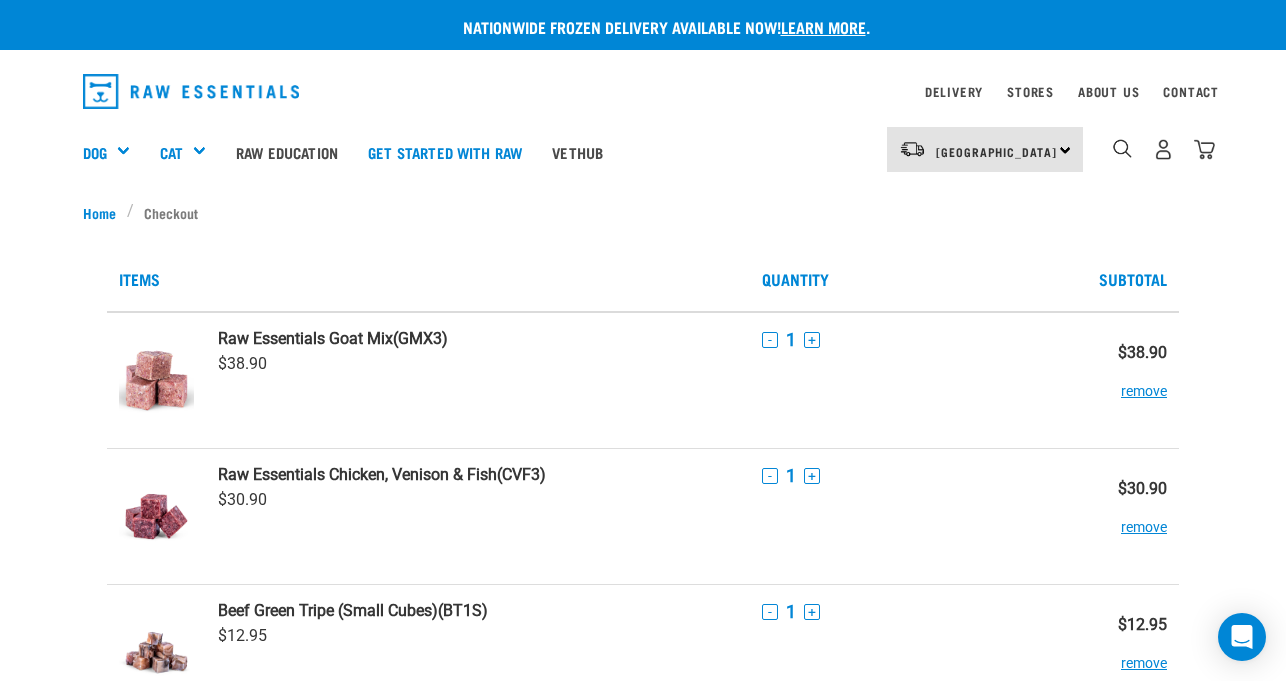 scroll, scrollTop: 0, scrollLeft: 0, axis: both 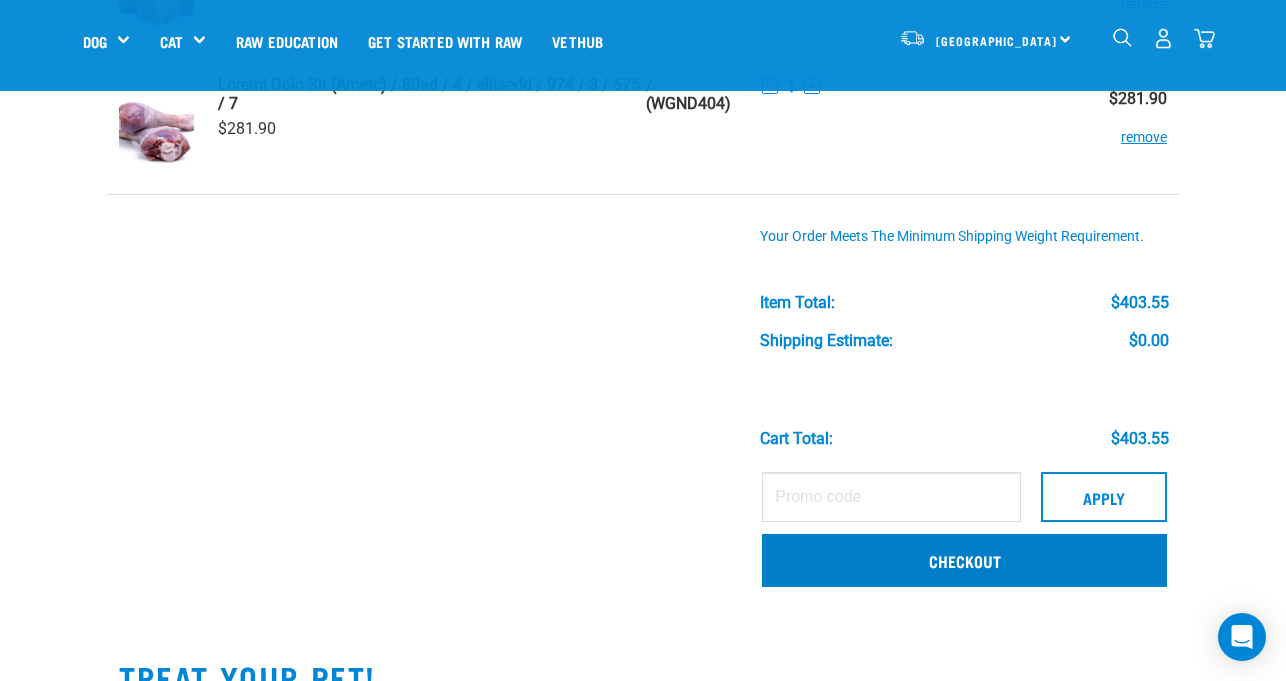 click on "Checkout" at bounding box center (964, 560) 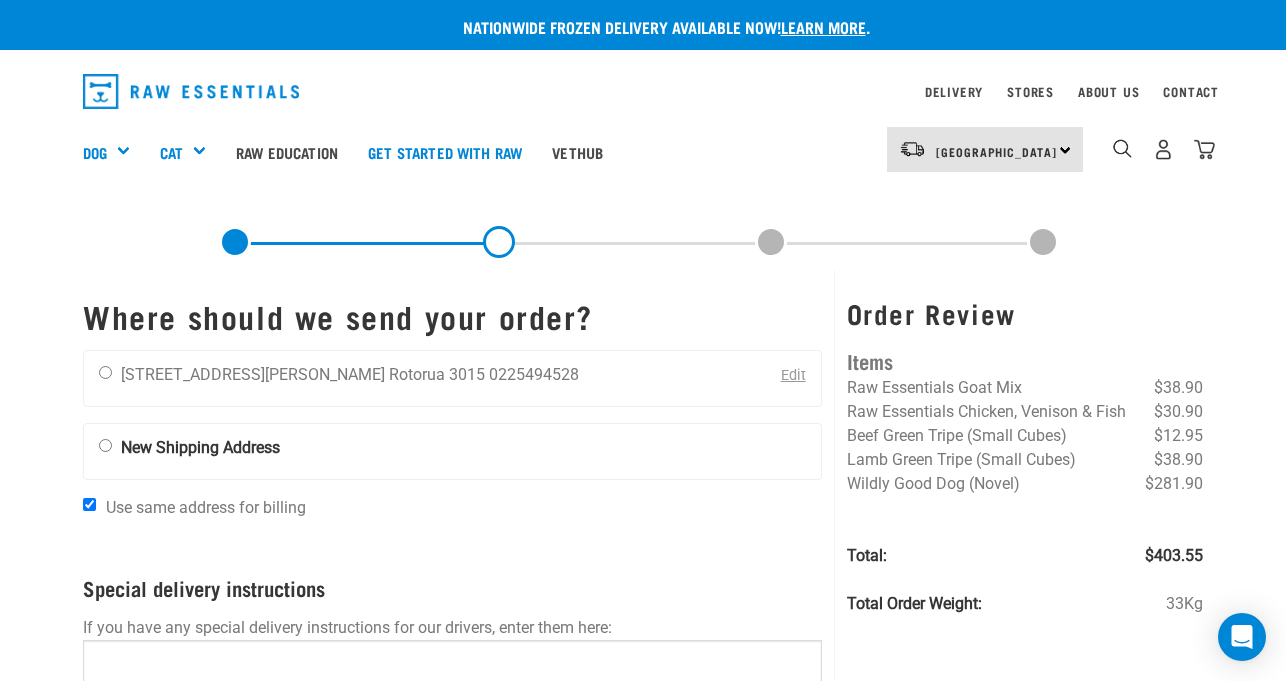scroll, scrollTop: 0, scrollLeft: 0, axis: both 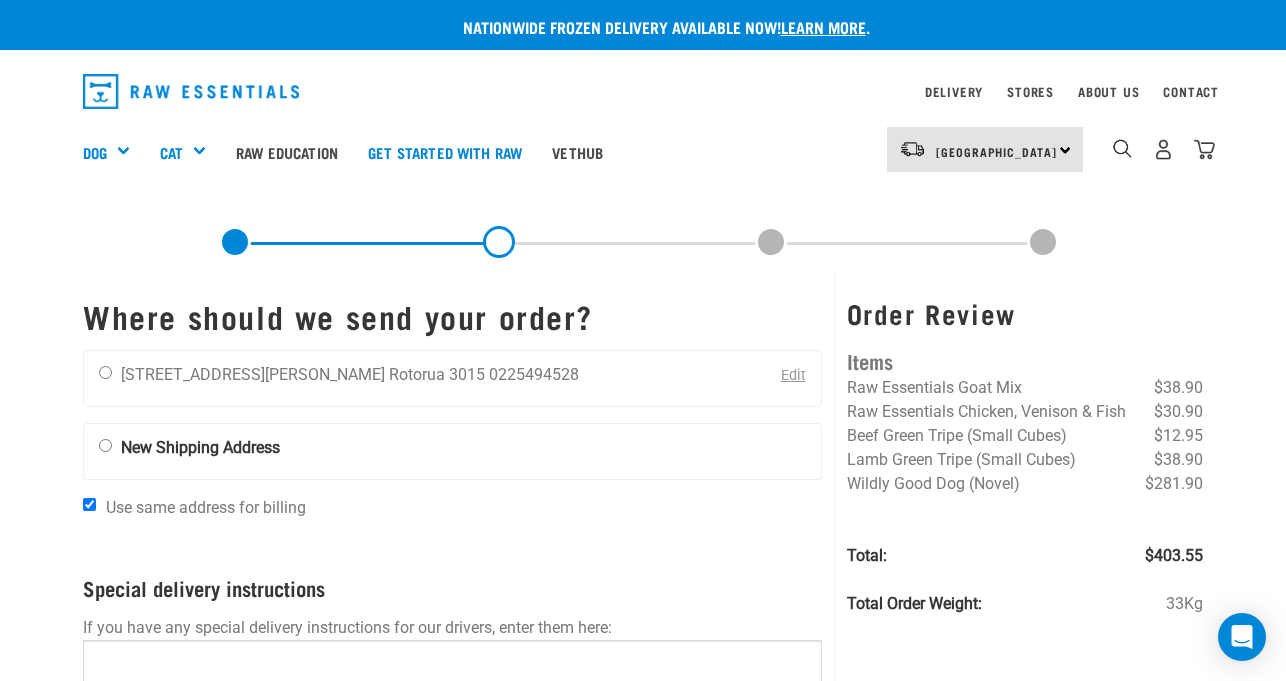 click on "Edit
[PERSON_NAME]
[STREET_ADDRESS][PERSON_NAME]
[GEOGRAPHIC_DATA]
3015
0225494528" at bounding box center (452, 378) 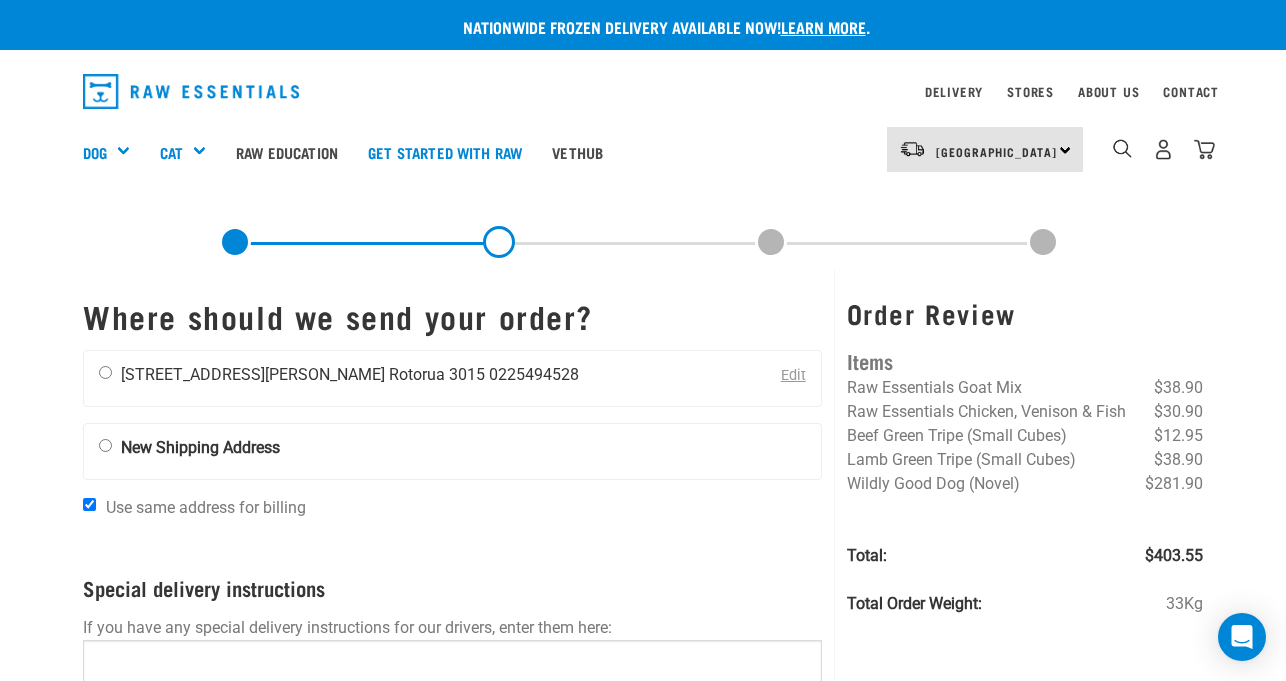 click at bounding box center (105, 372) 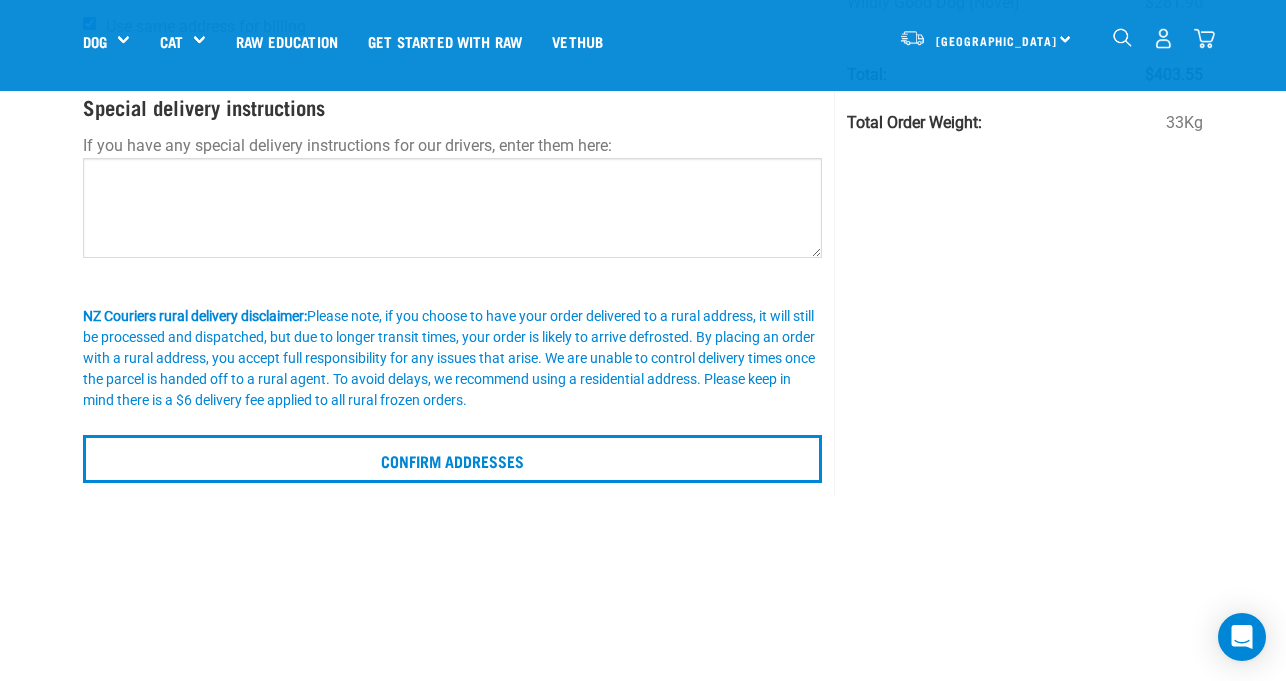 scroll, scrollTop: 335, scrollLeft: 0, axis: vertical 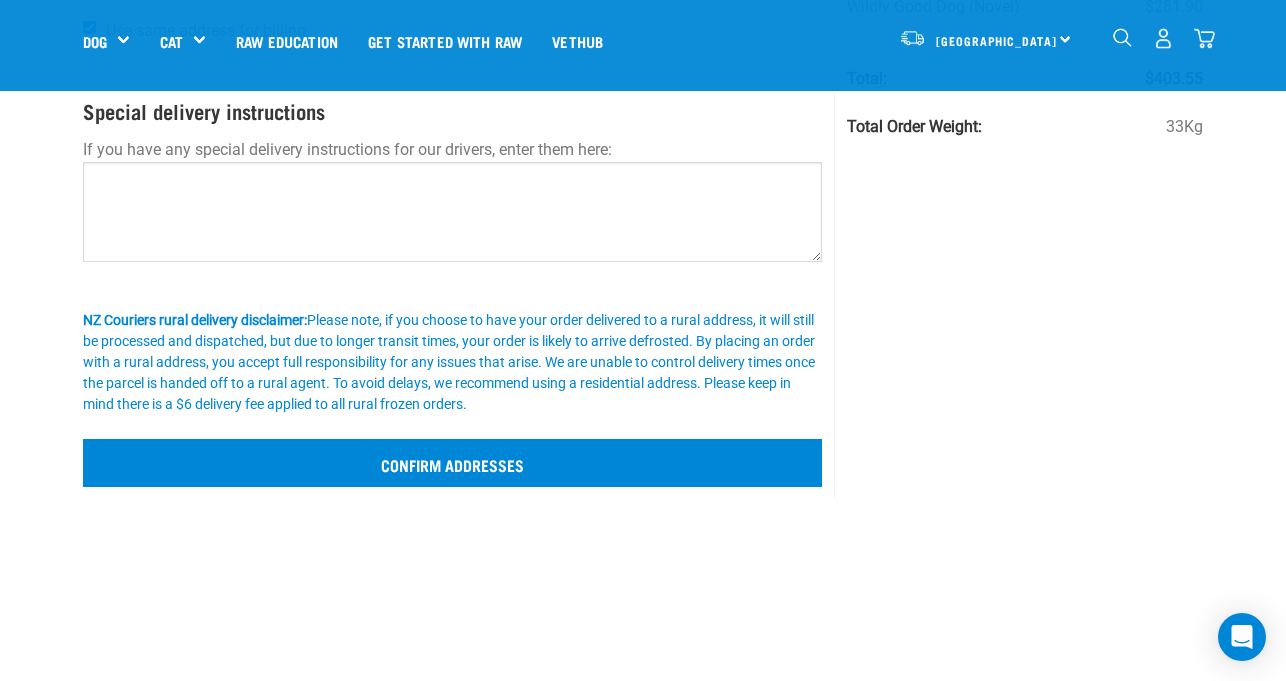 click on "Confirm addresses" at bounding box center (452, 463) 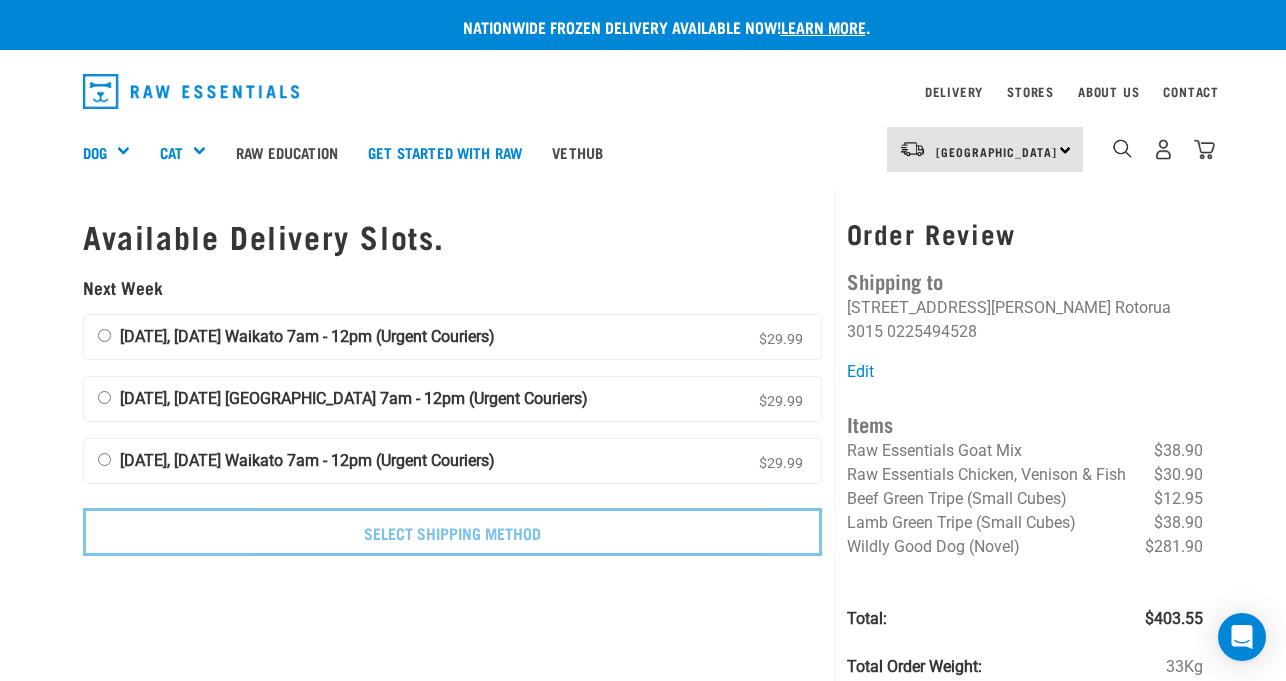 scroll, scrollTop: 0, scrollLeft: 0, axis: both 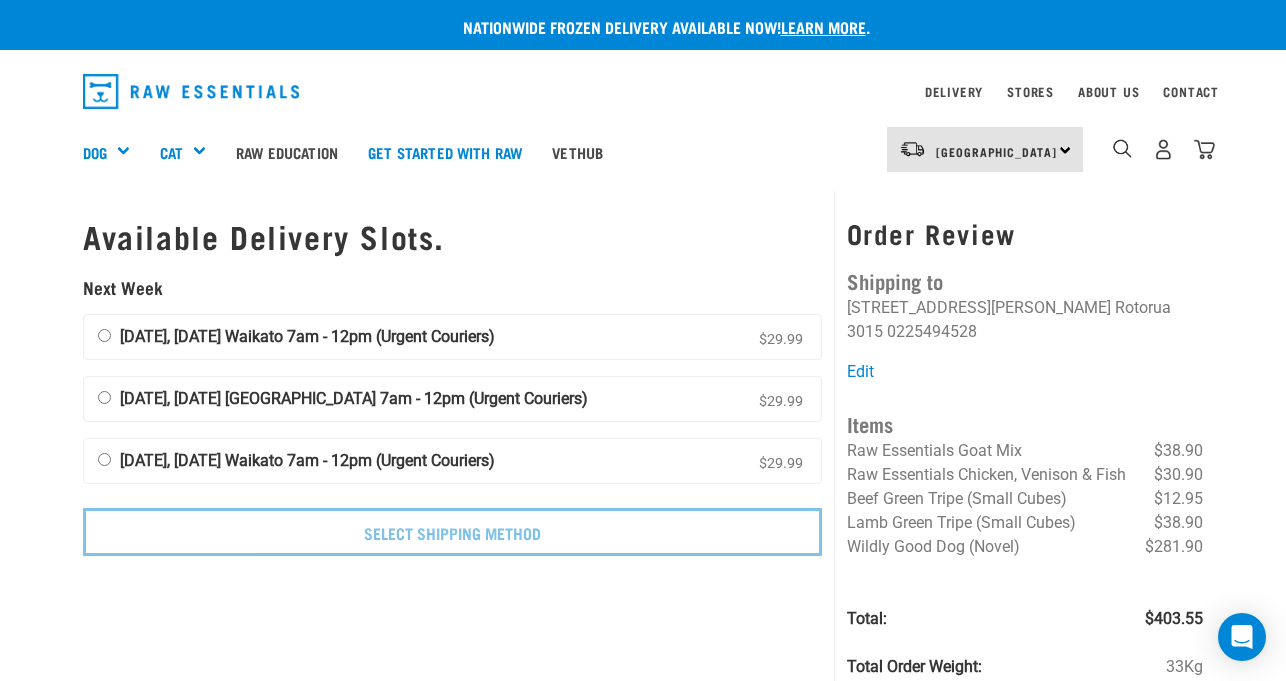 click on "[DATE], [DATE]  Waikato 7am - 12pm (Urgent Couriers) $29.99" at bounding box center [104, 459] 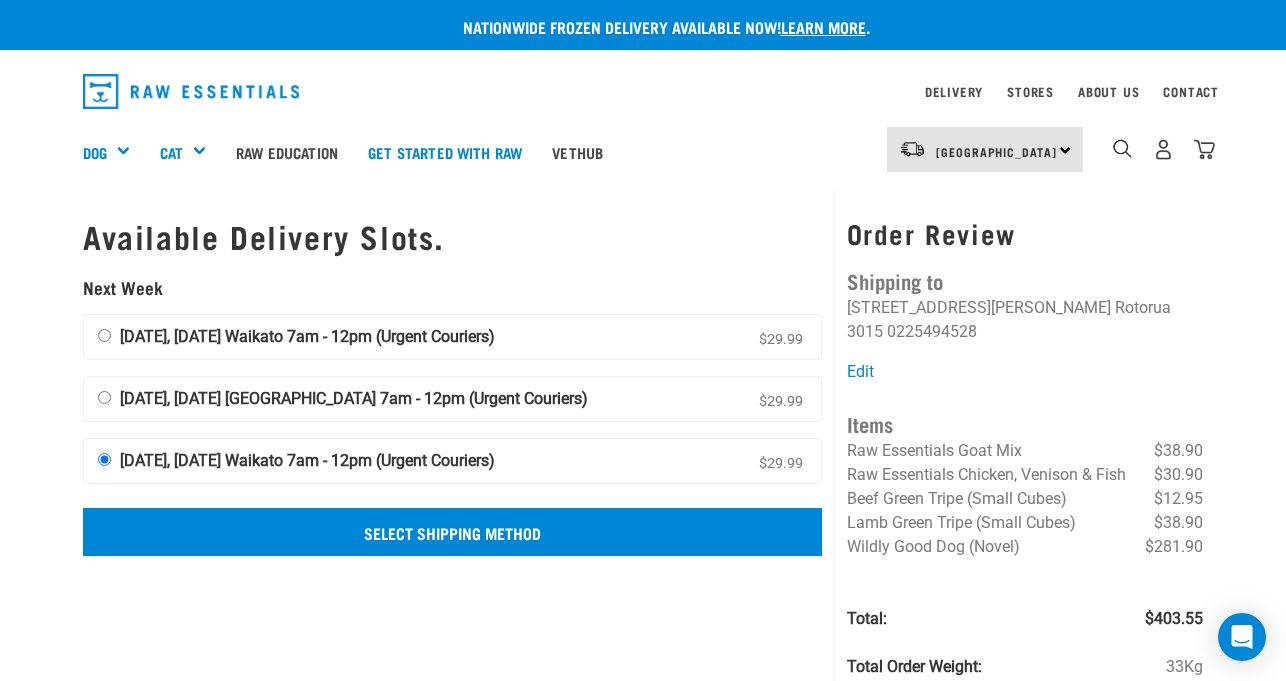 click on "Select Shipping Method" at bounding box center [452, 532] 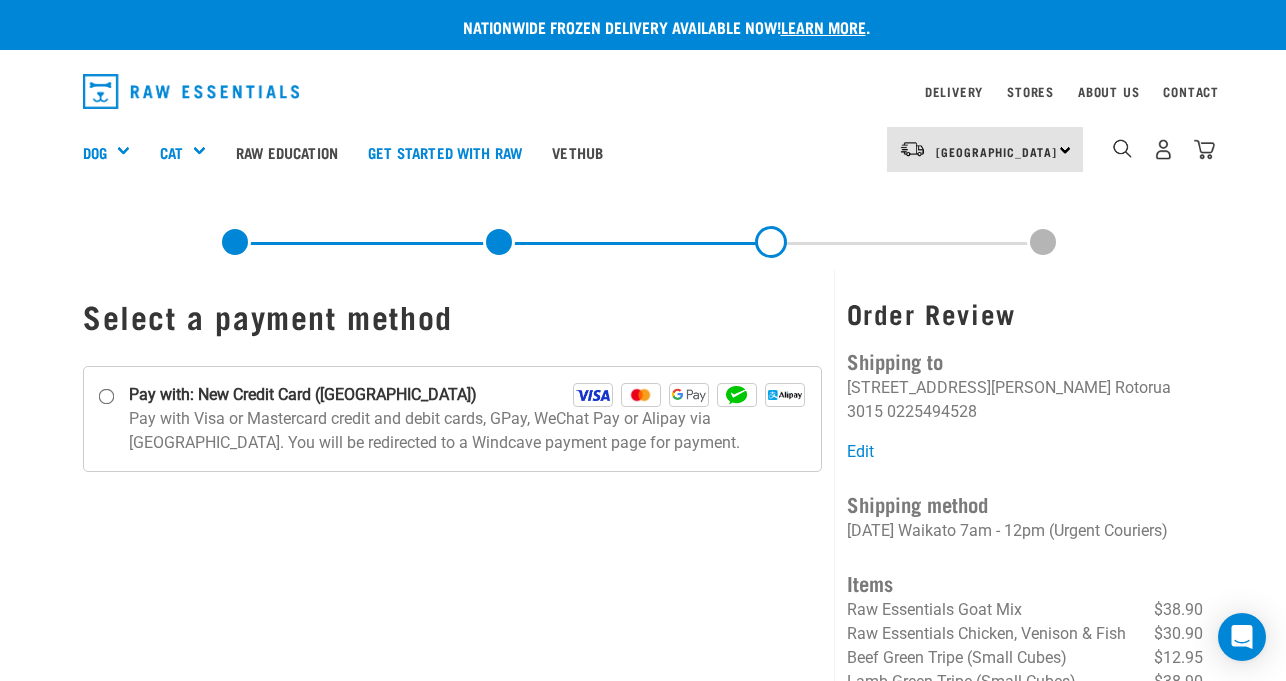 scroll, scrollTop: 0, scrollLeft: 0, axis: both 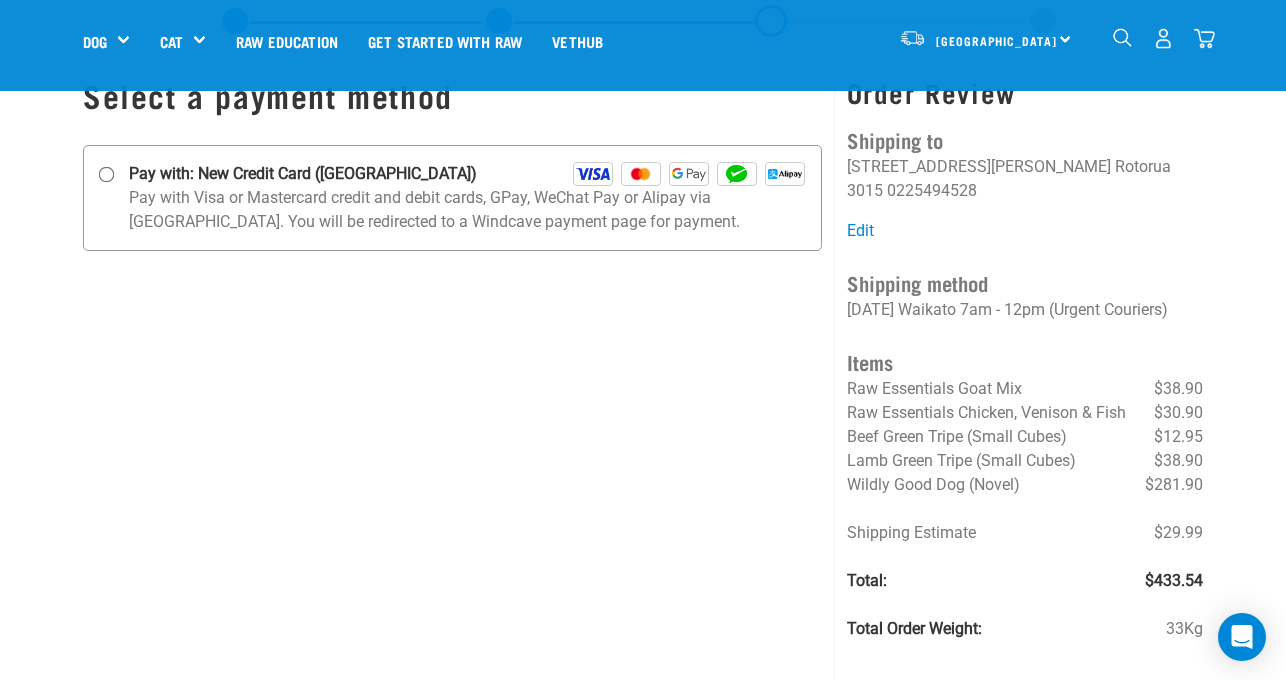 click on "Pay with: New Credit Card ([GEOGRAPHIC_DATA])" at bounding box center [107, 175] 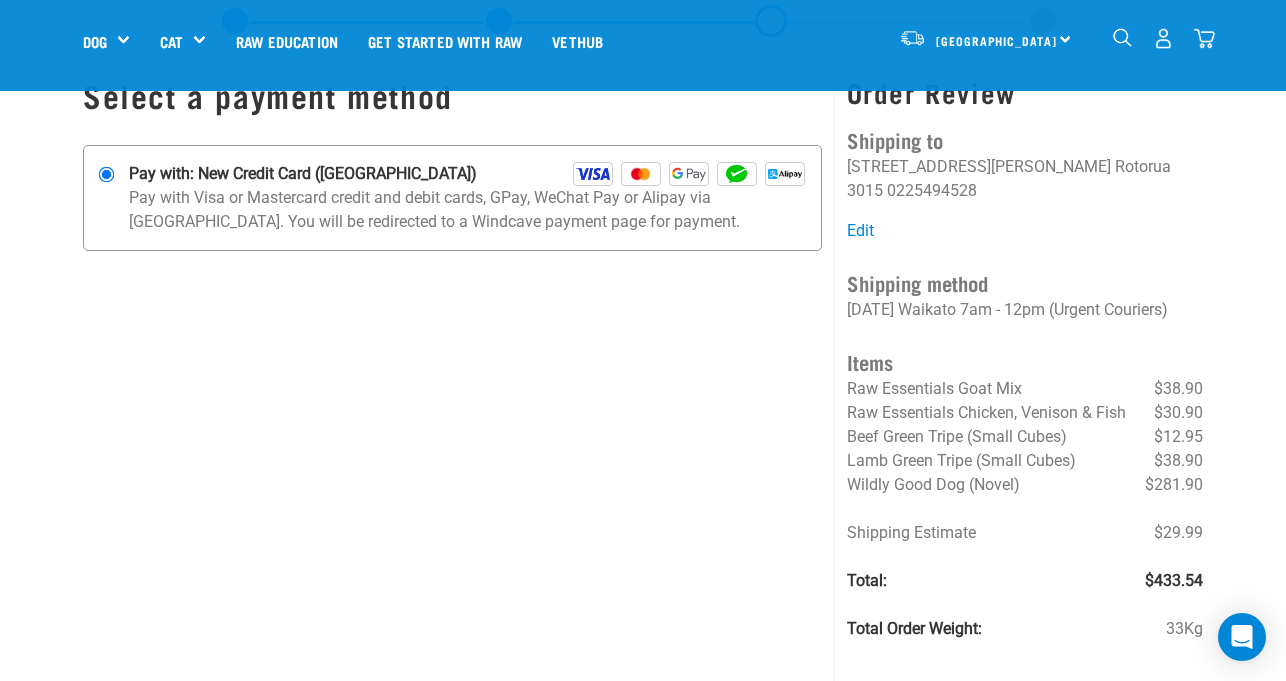 click on "Pay with: New Credit Card ([GEOGRAPHIC_DATA])" at bounding box center (107, 175) 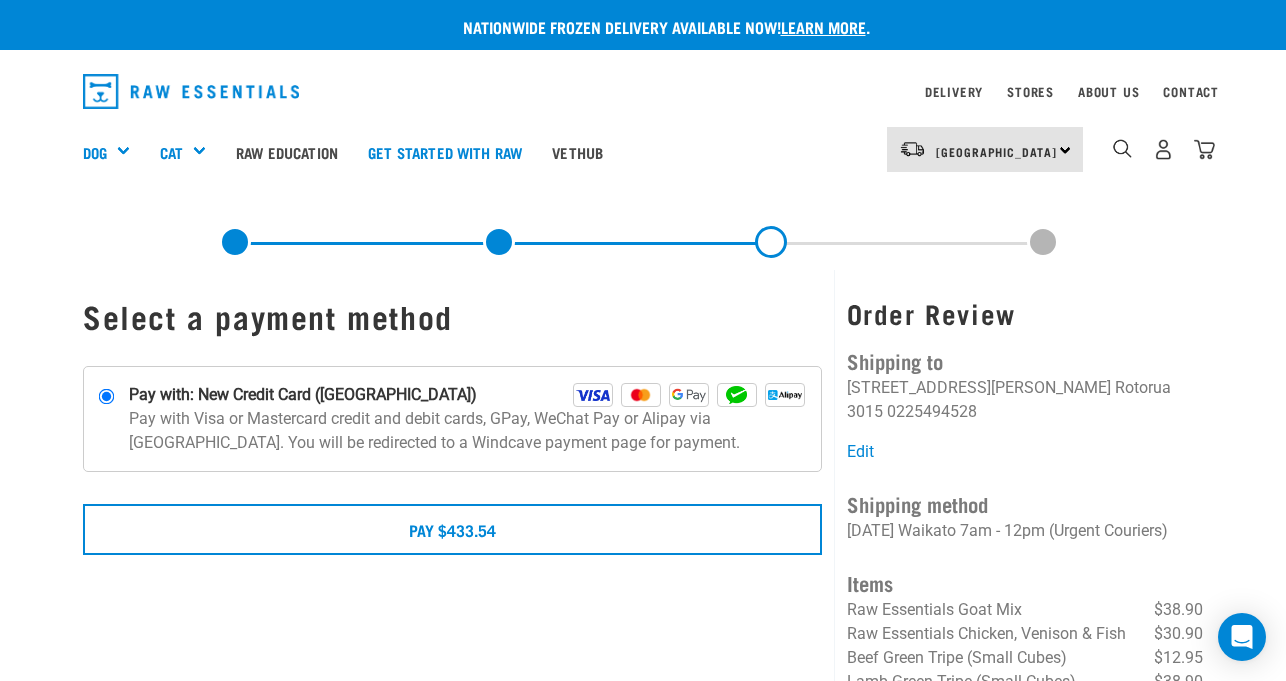 scroll, scrollTop: 0, scrollLeft: 0, axis: both 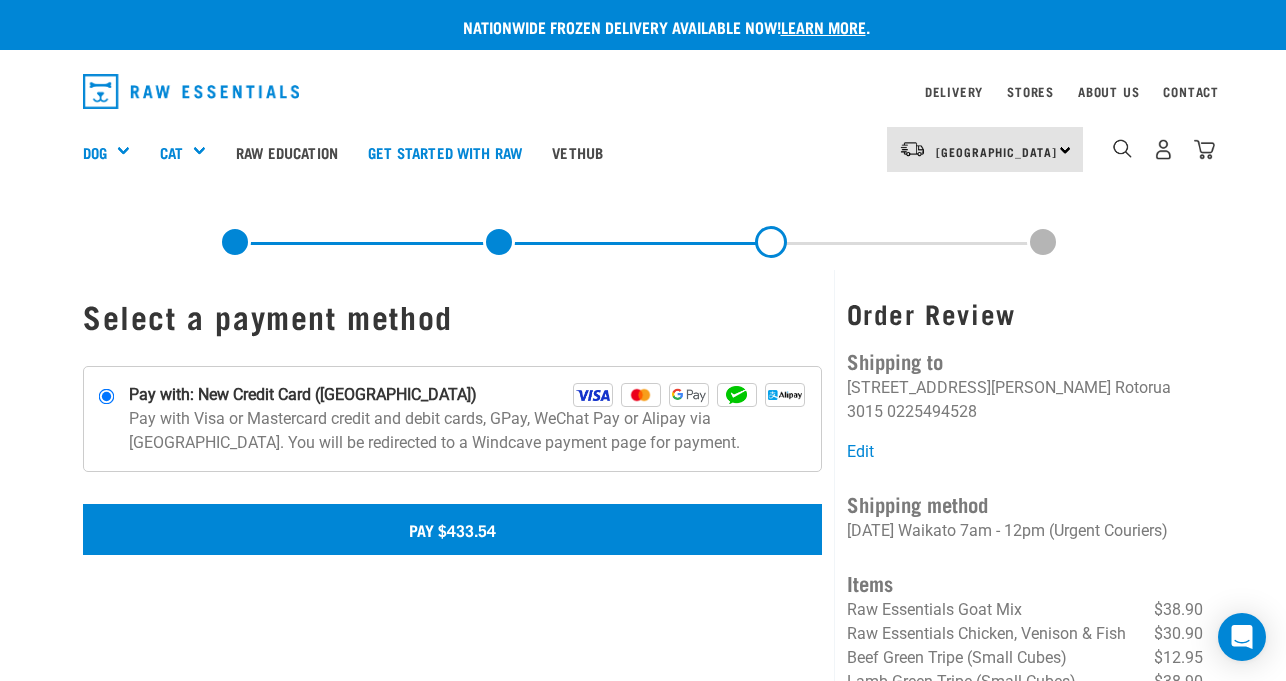 click on "Pay $433.54" at bounding box center (452, 529) 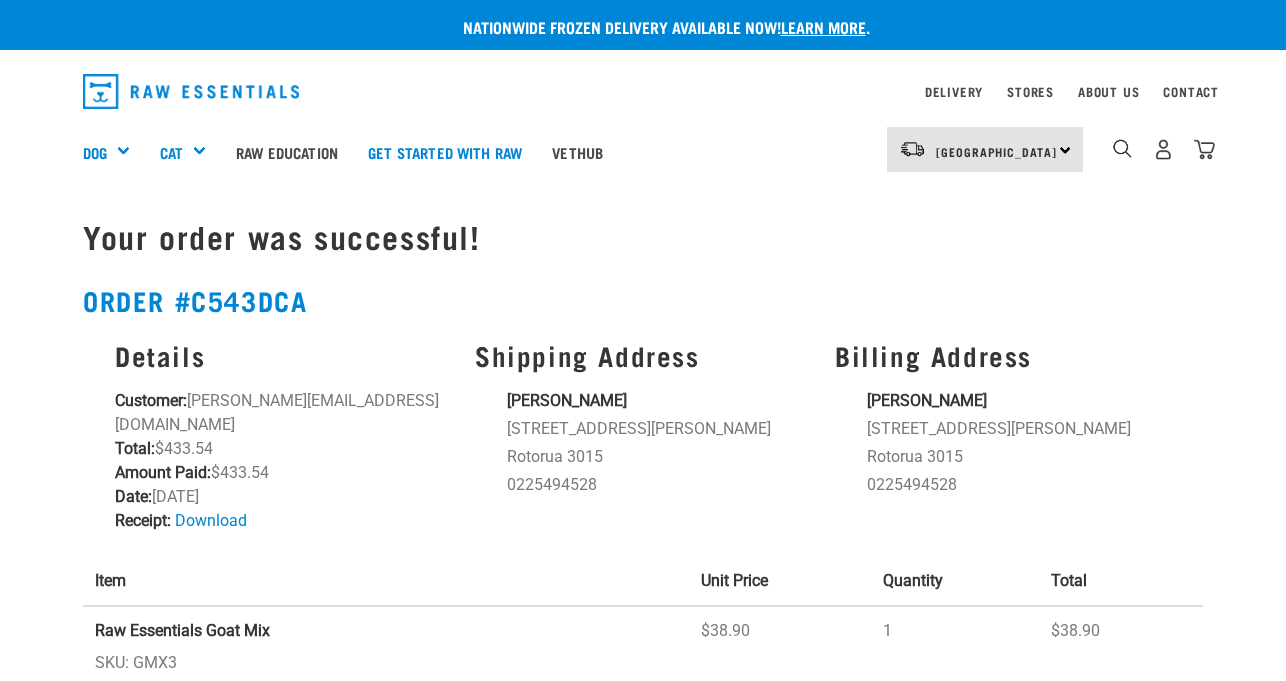 scroll, scrollTop: 0, scrollLeft: 0, axis: both 